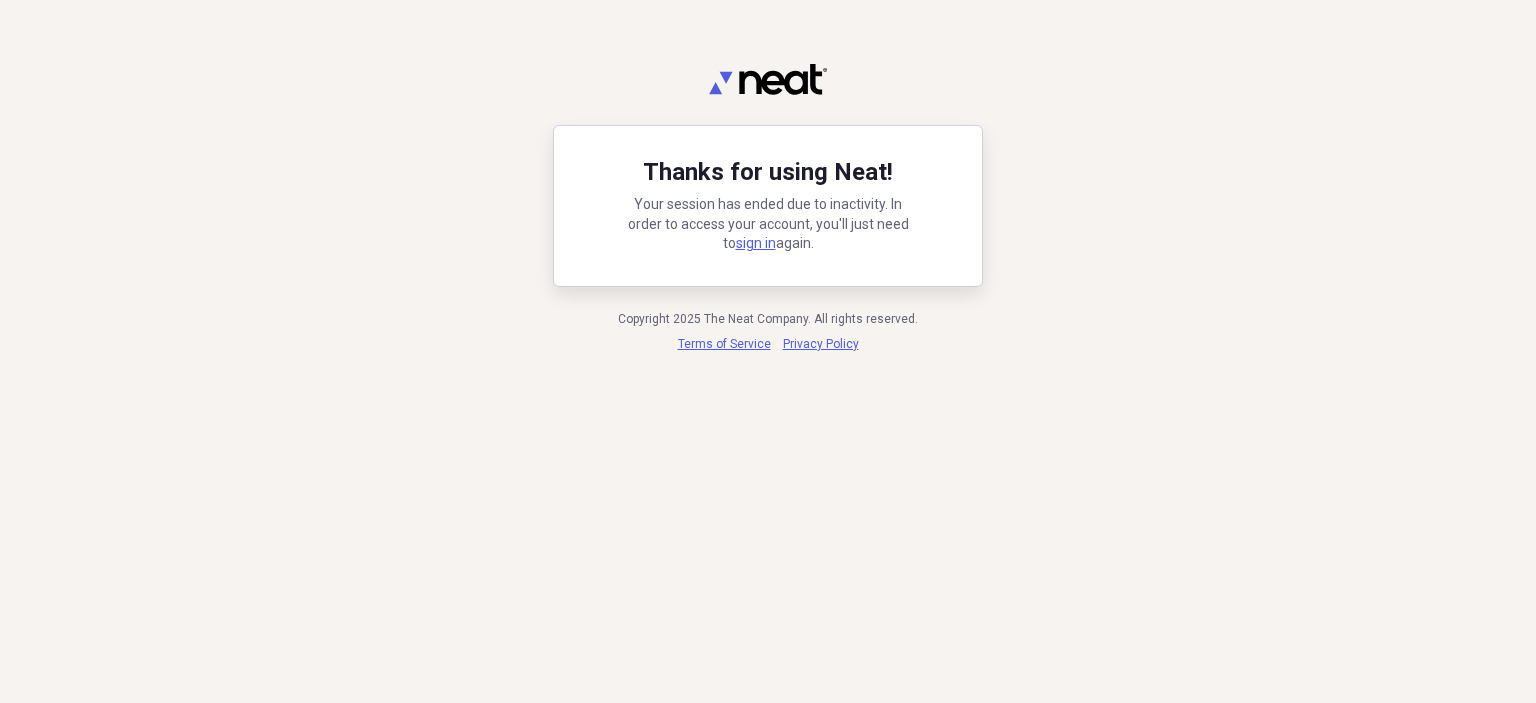 scroll, scrollTop: 0, scrollLeft: 0, axis: both 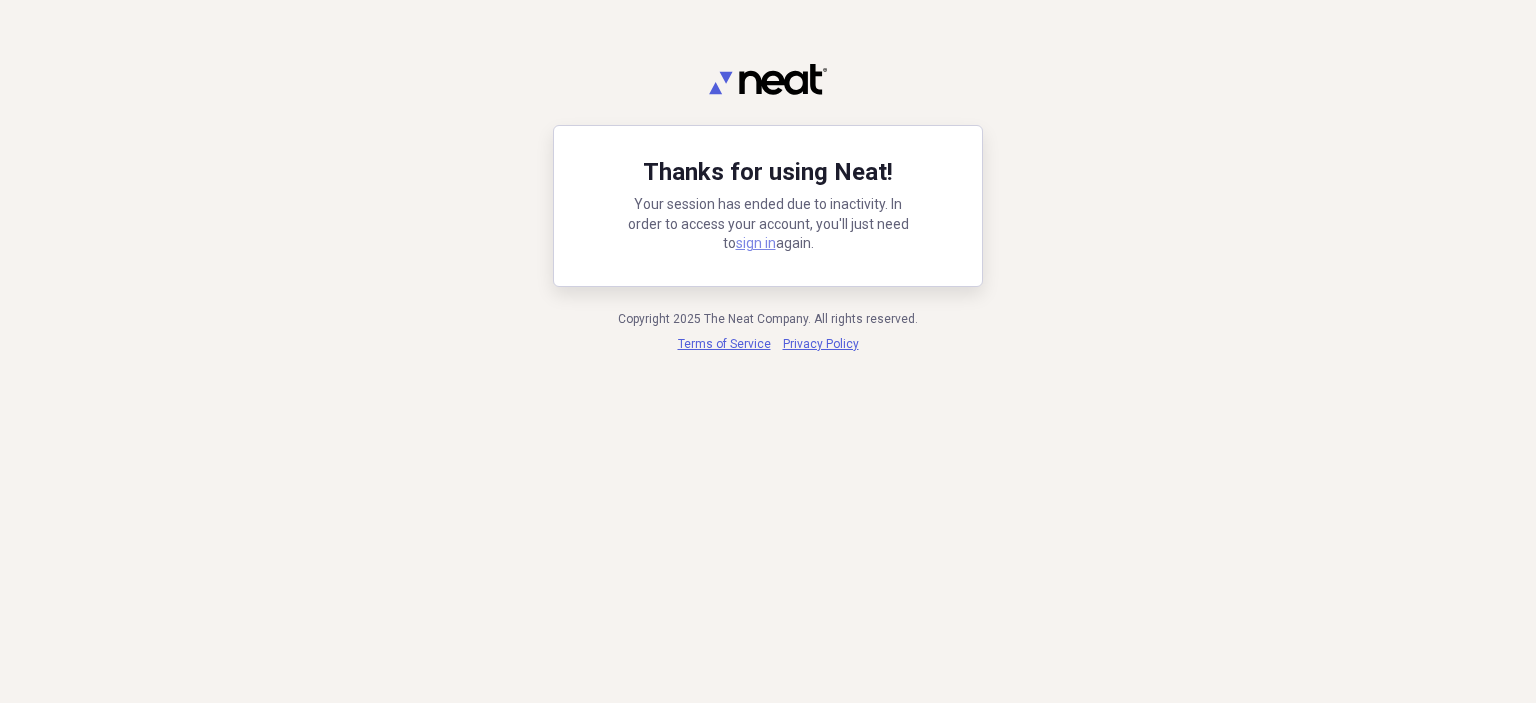 click on "sign in" at bounding box center [756, 243] 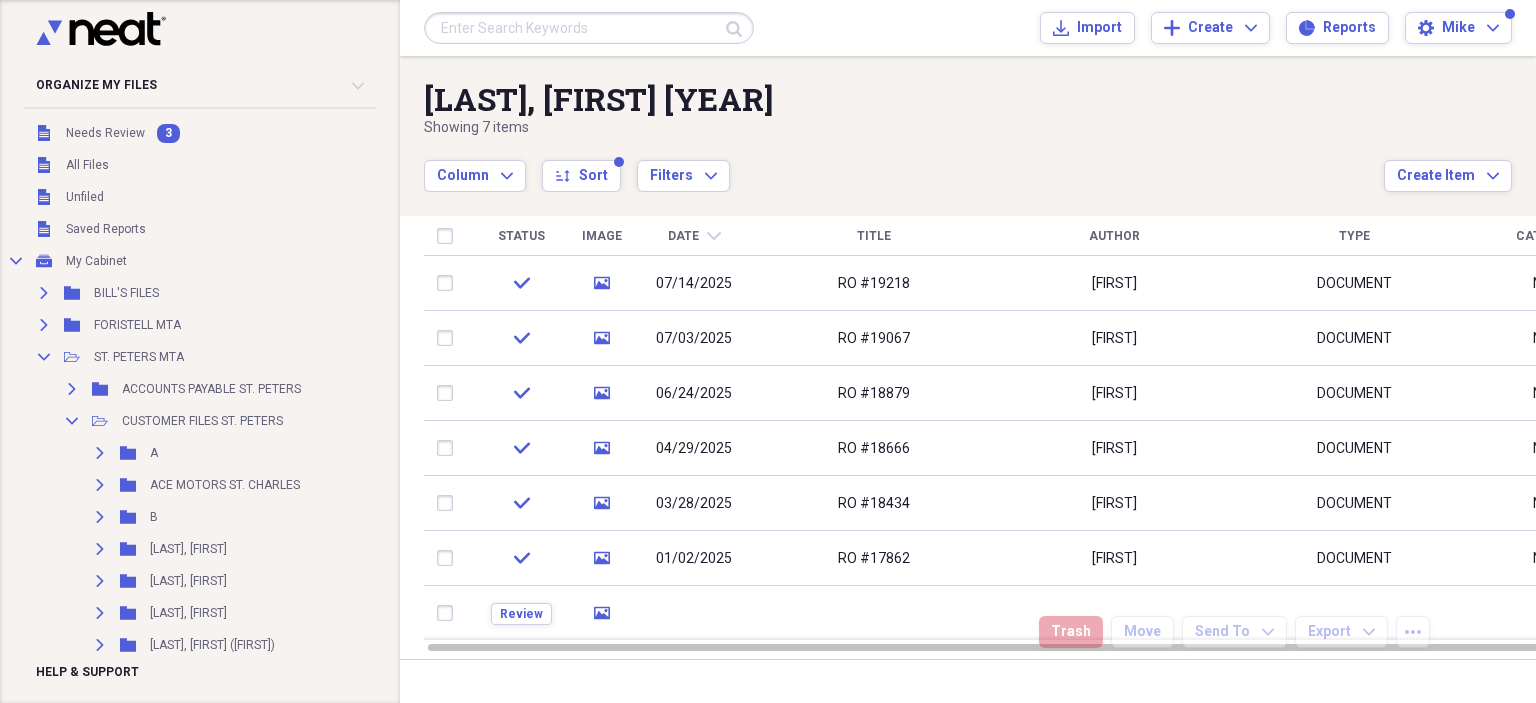 scroll, scrollTop: 0, scrollLeft: 0, axis: both 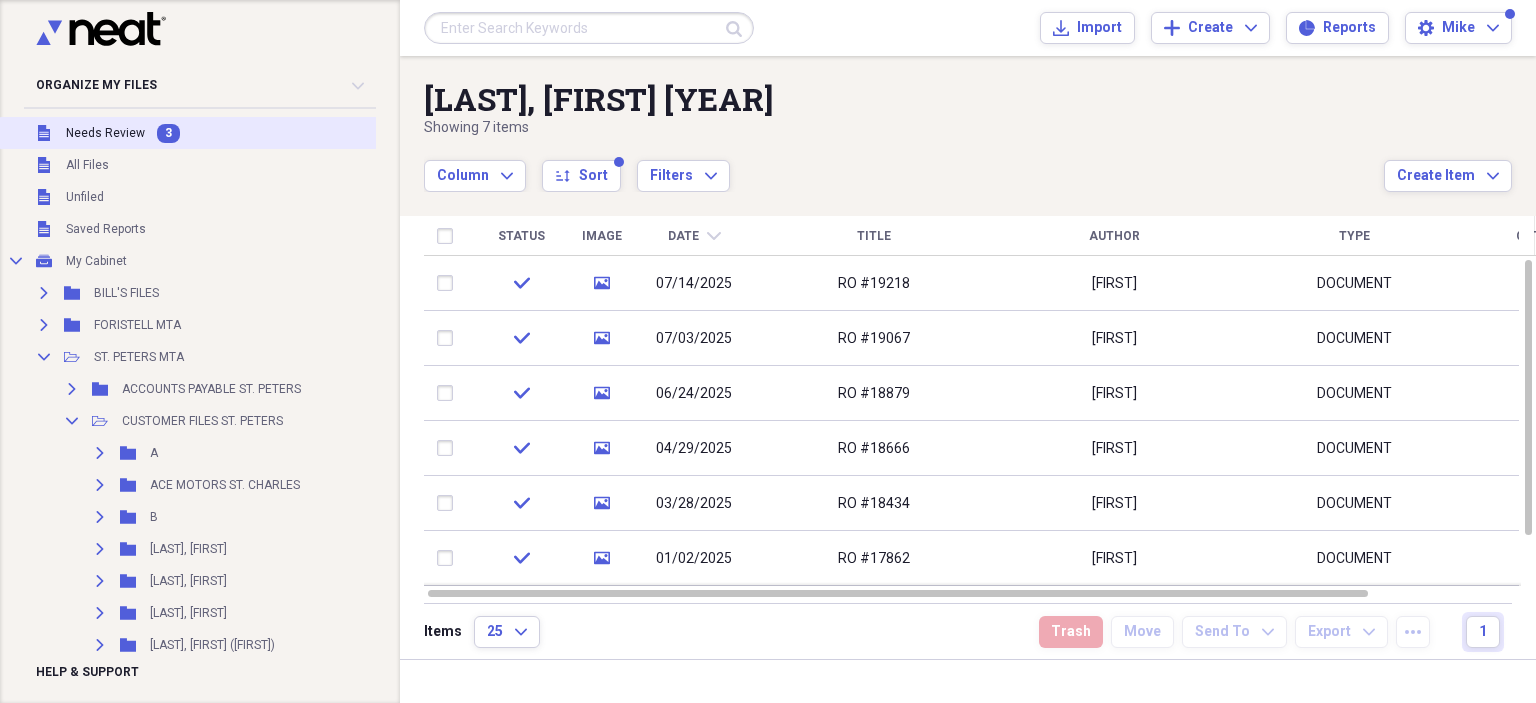 click on "Needs Review" at bounding box center (105, 133) 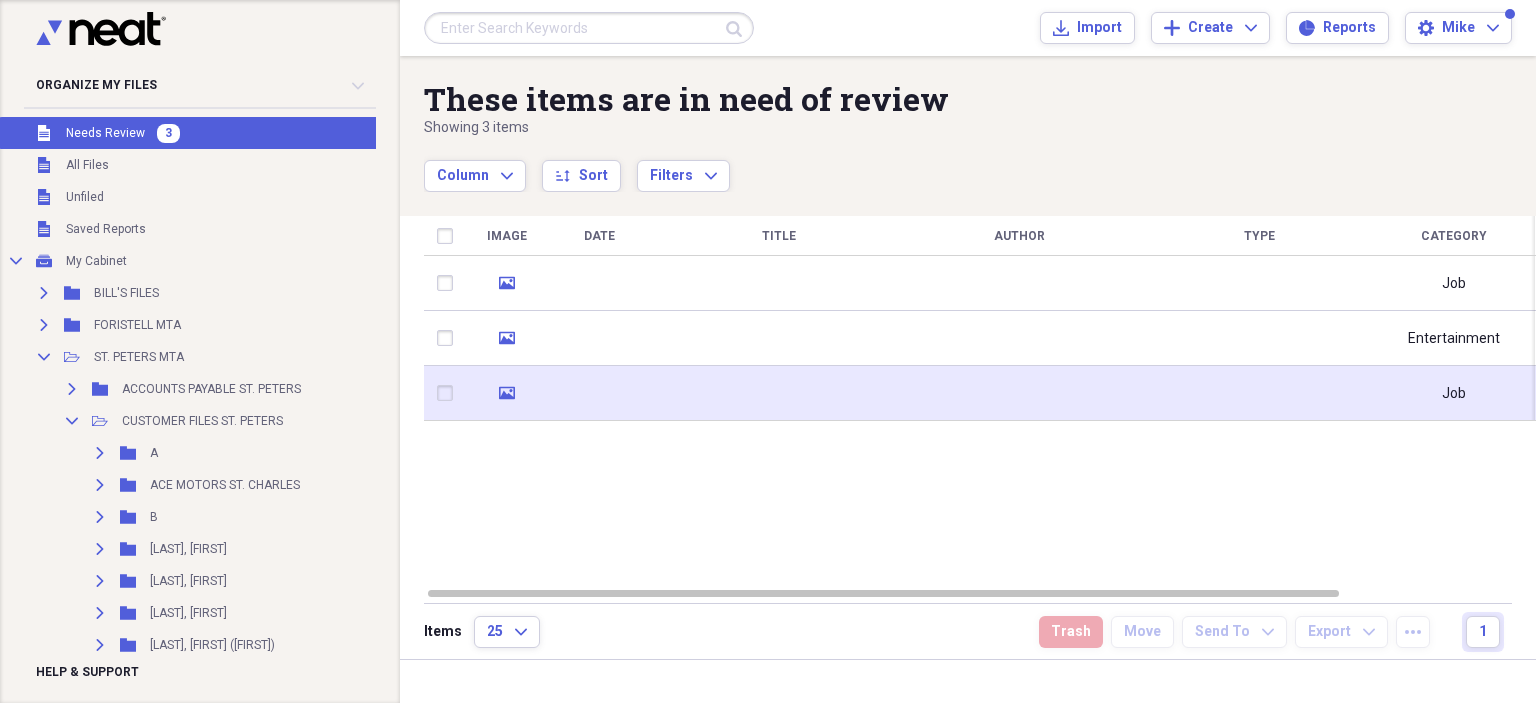 click at bounding box center (779, 393) 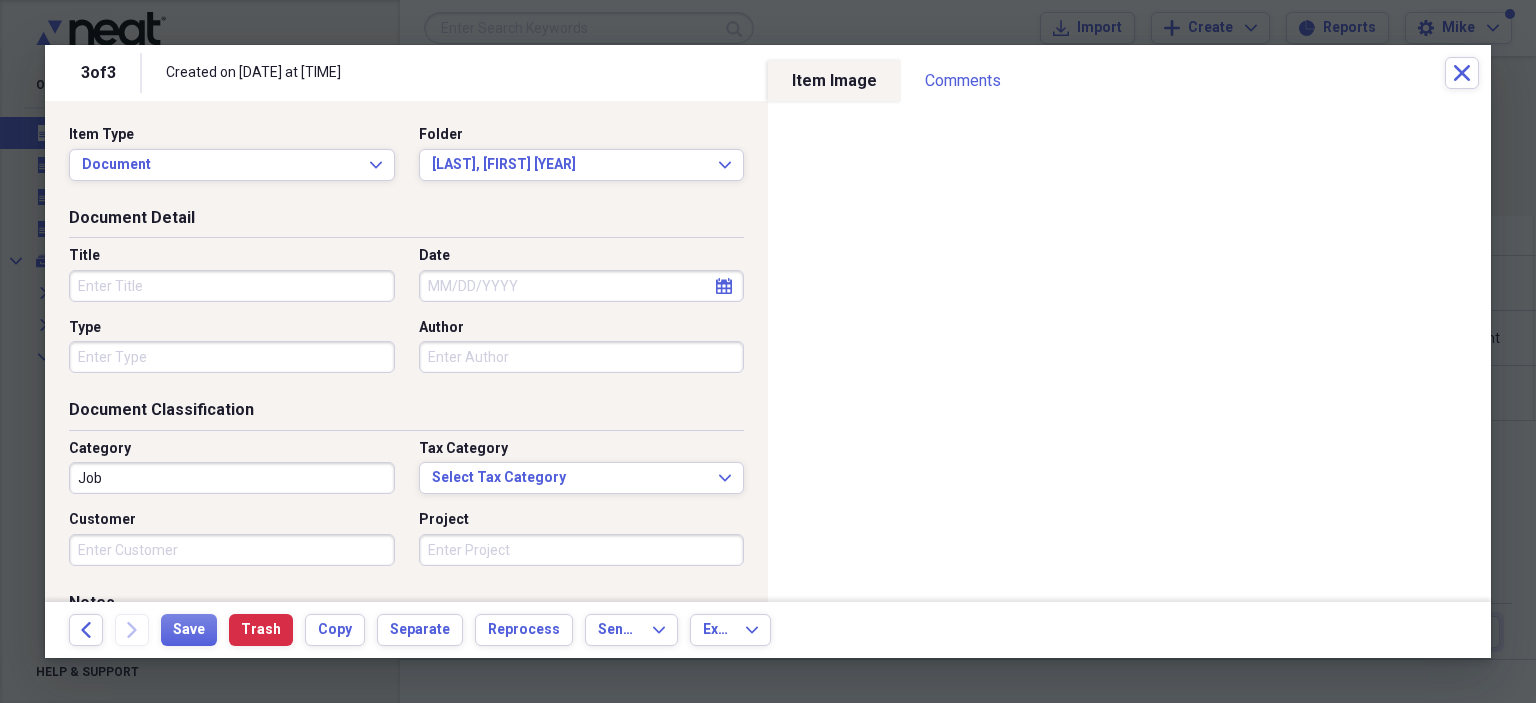 click on "Title" at bounding box center [232, 286] 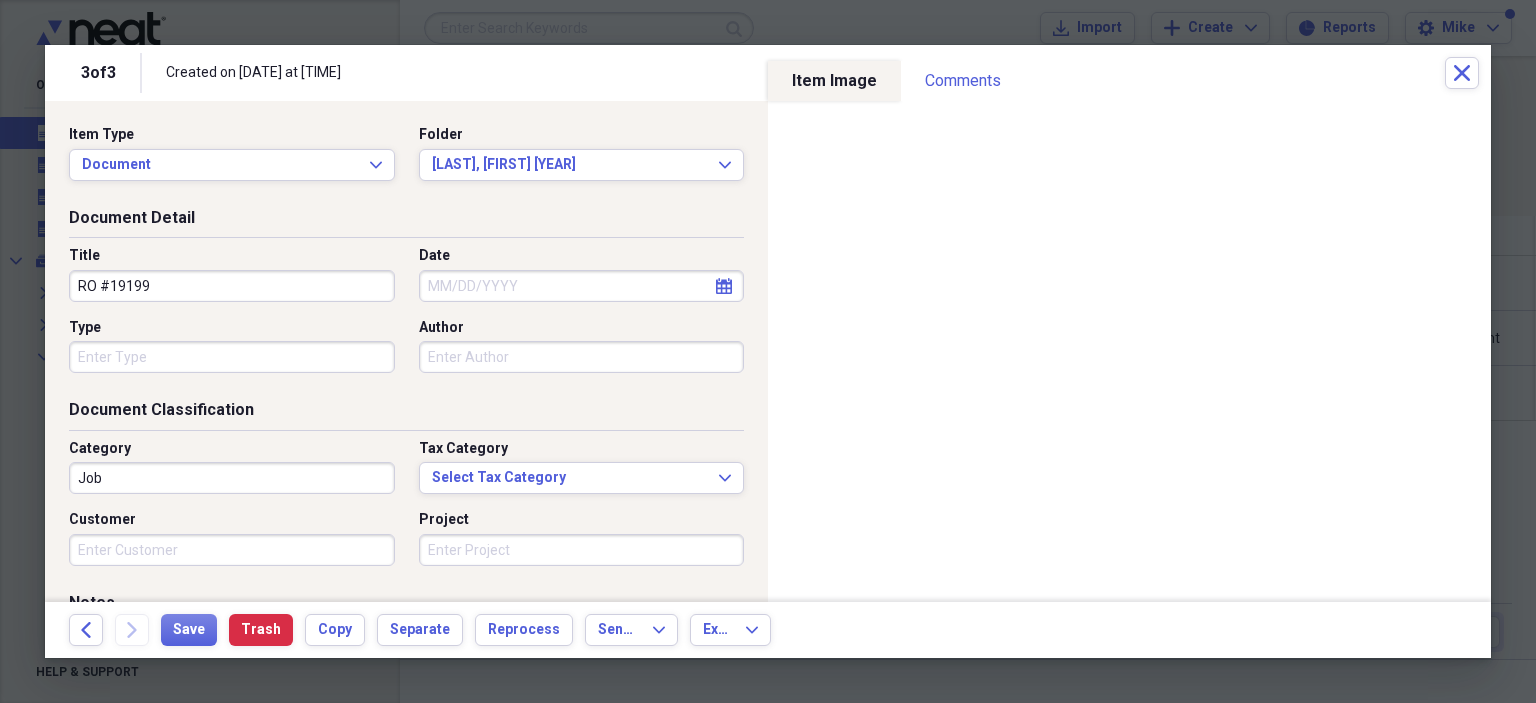 type on "RO #19199" 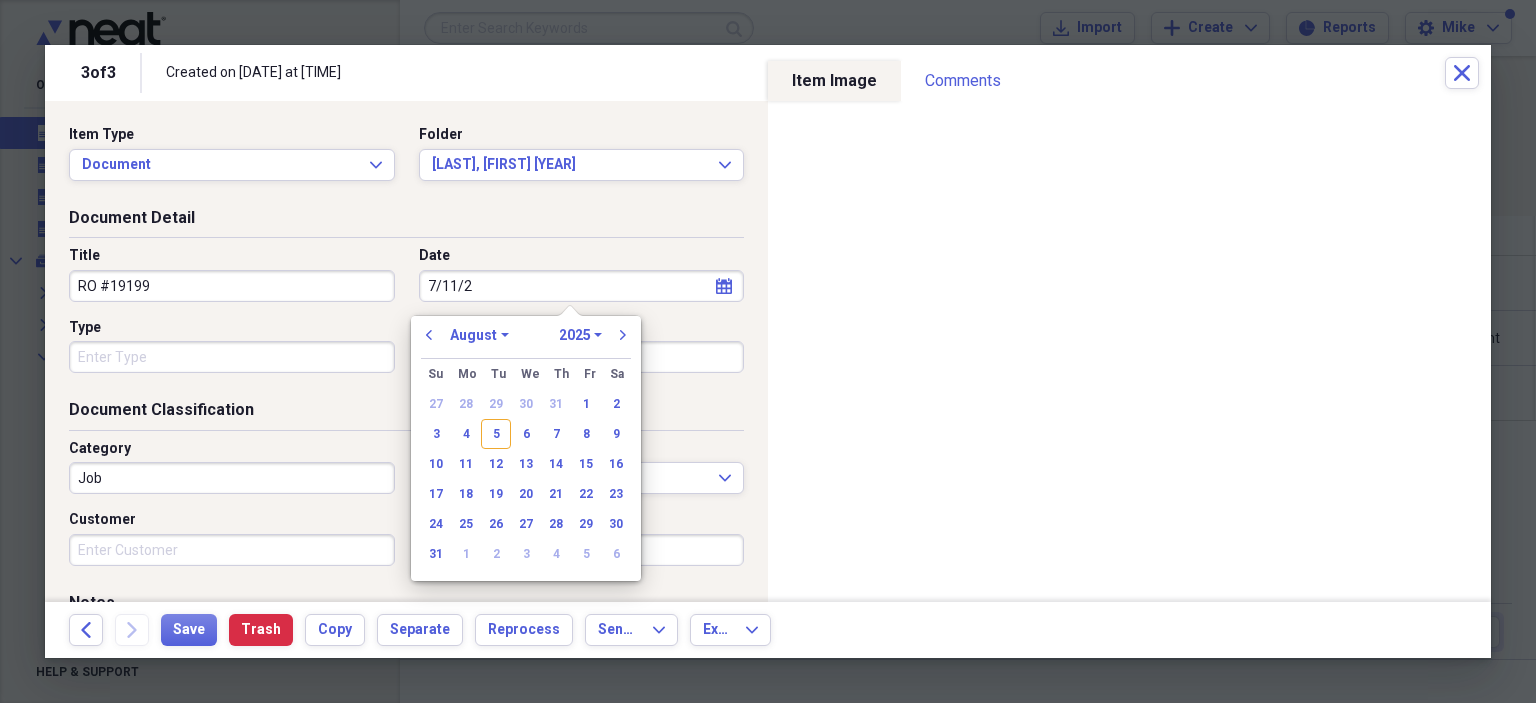 type on "[DATE]" 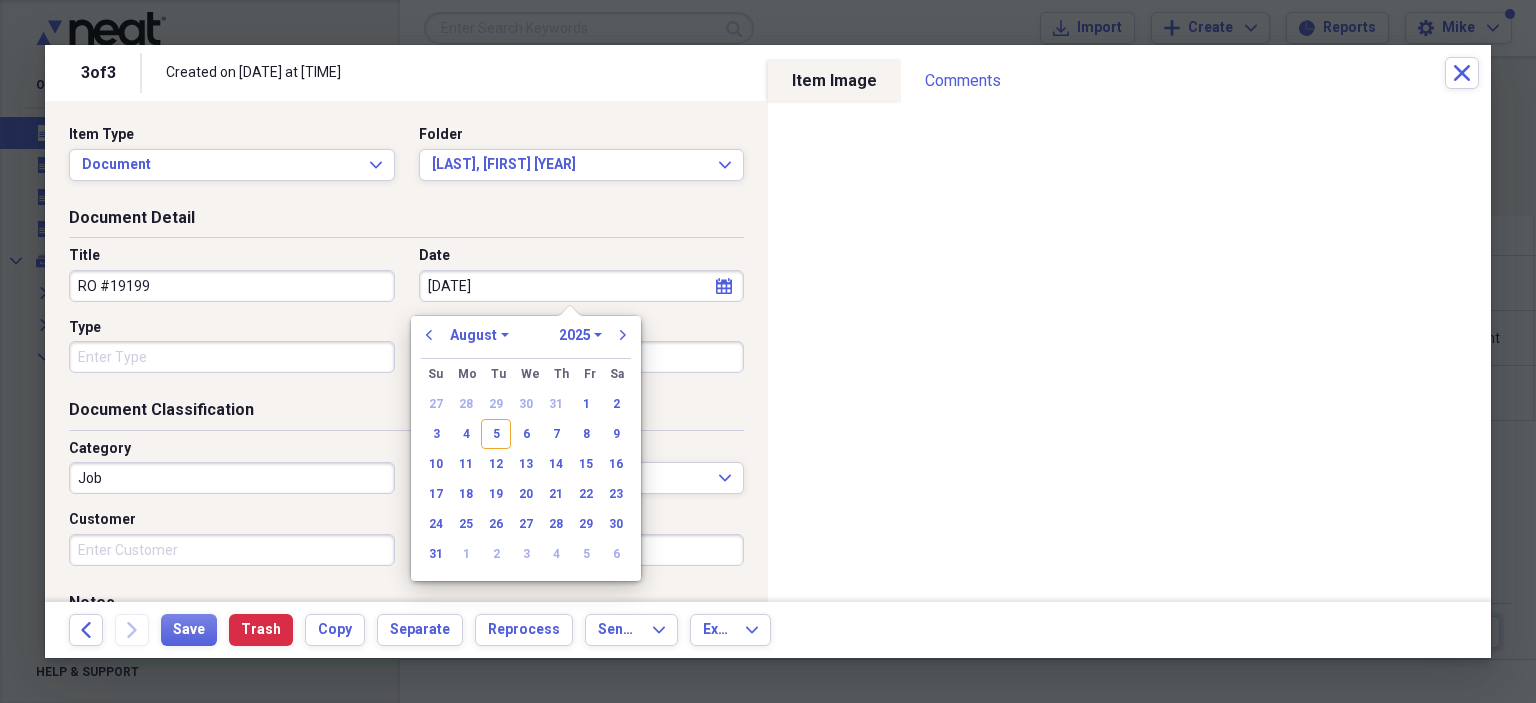 select on "6" 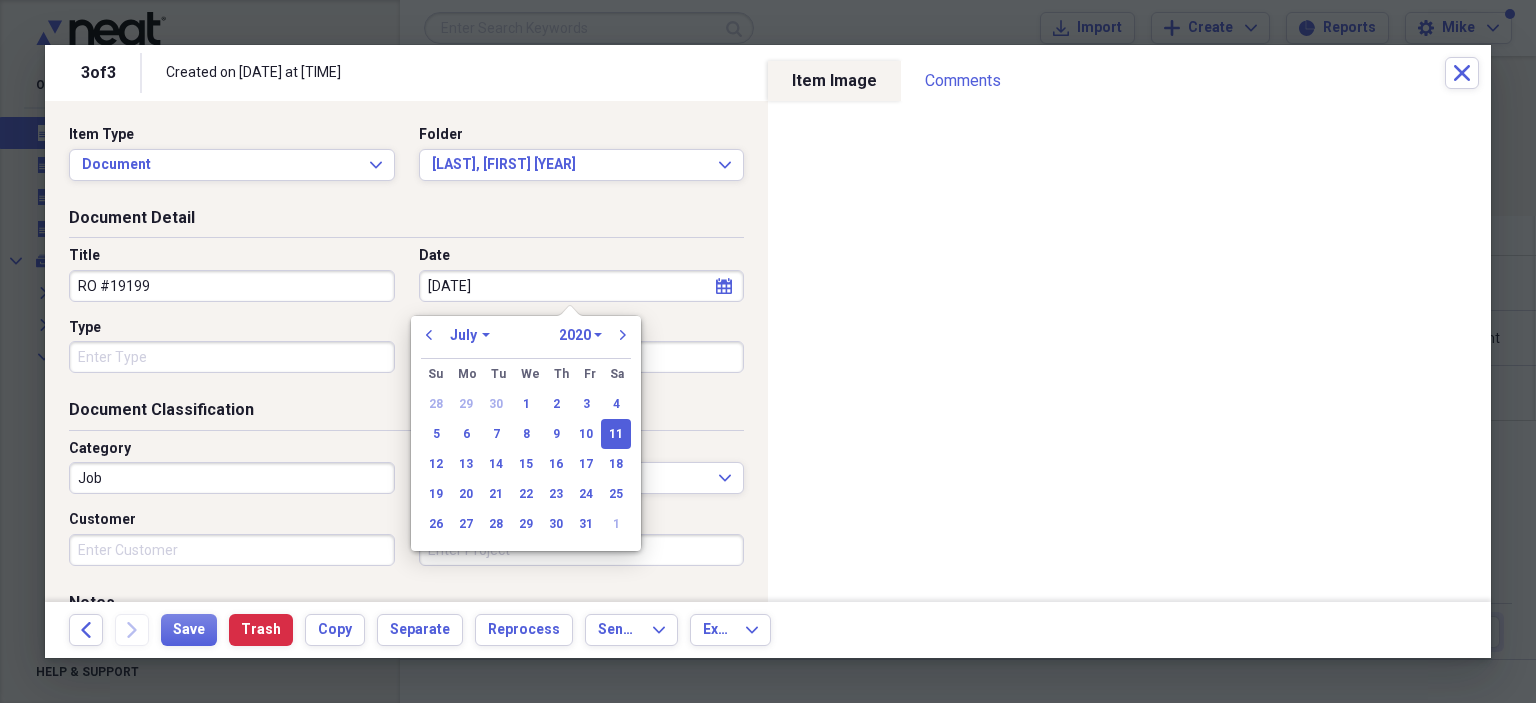 type on "[DATE]" 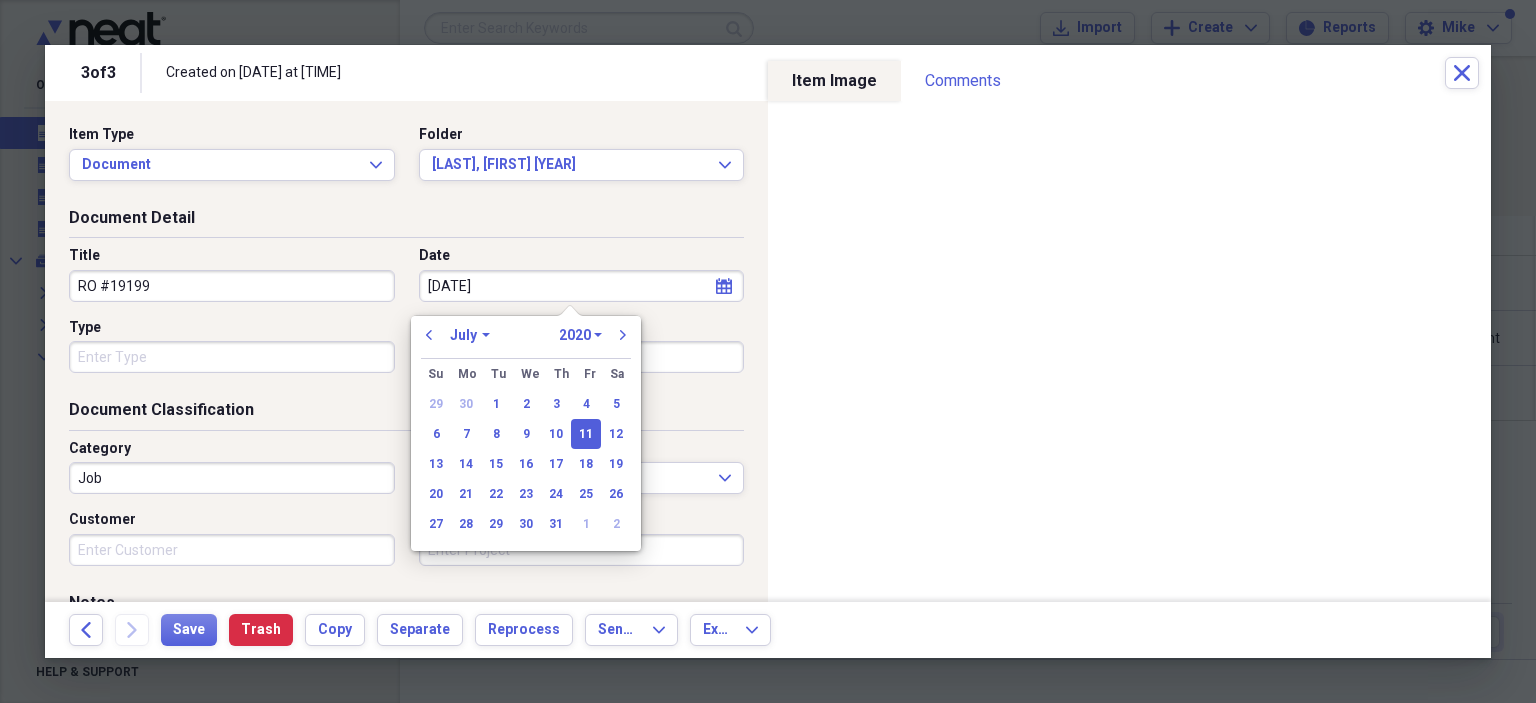 select on "2025" 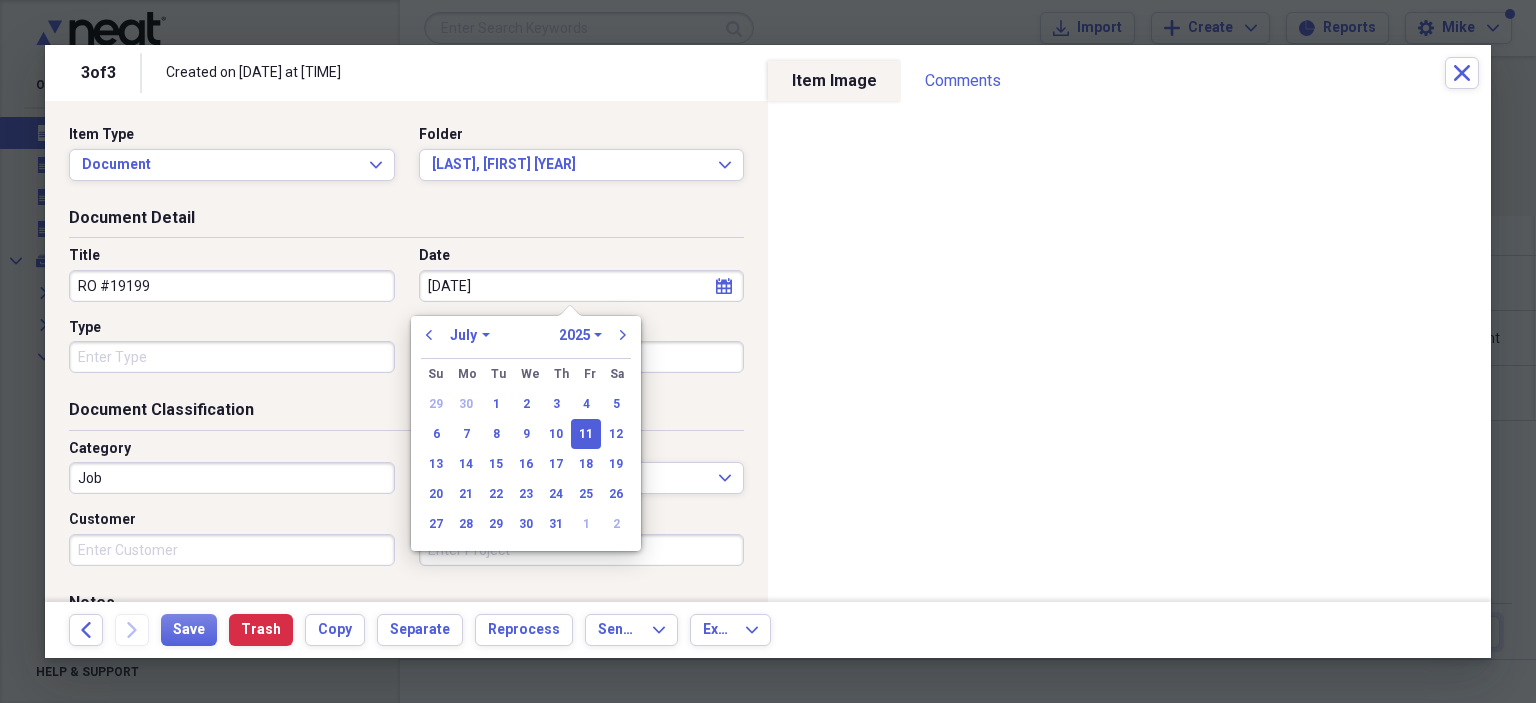 click on "Type" at bounding box center (232, 357) 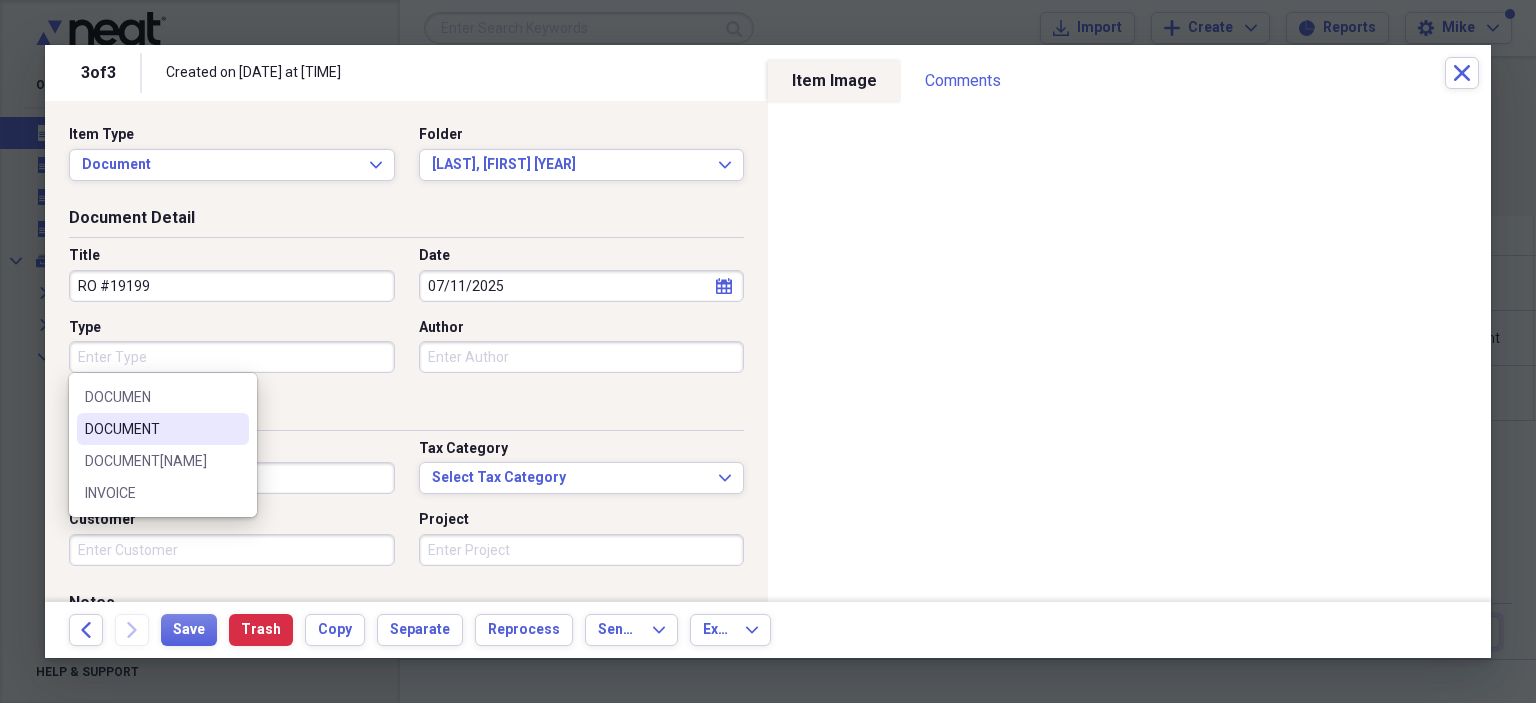 click on "DOCUMENT" at bounding box center [151, 429] 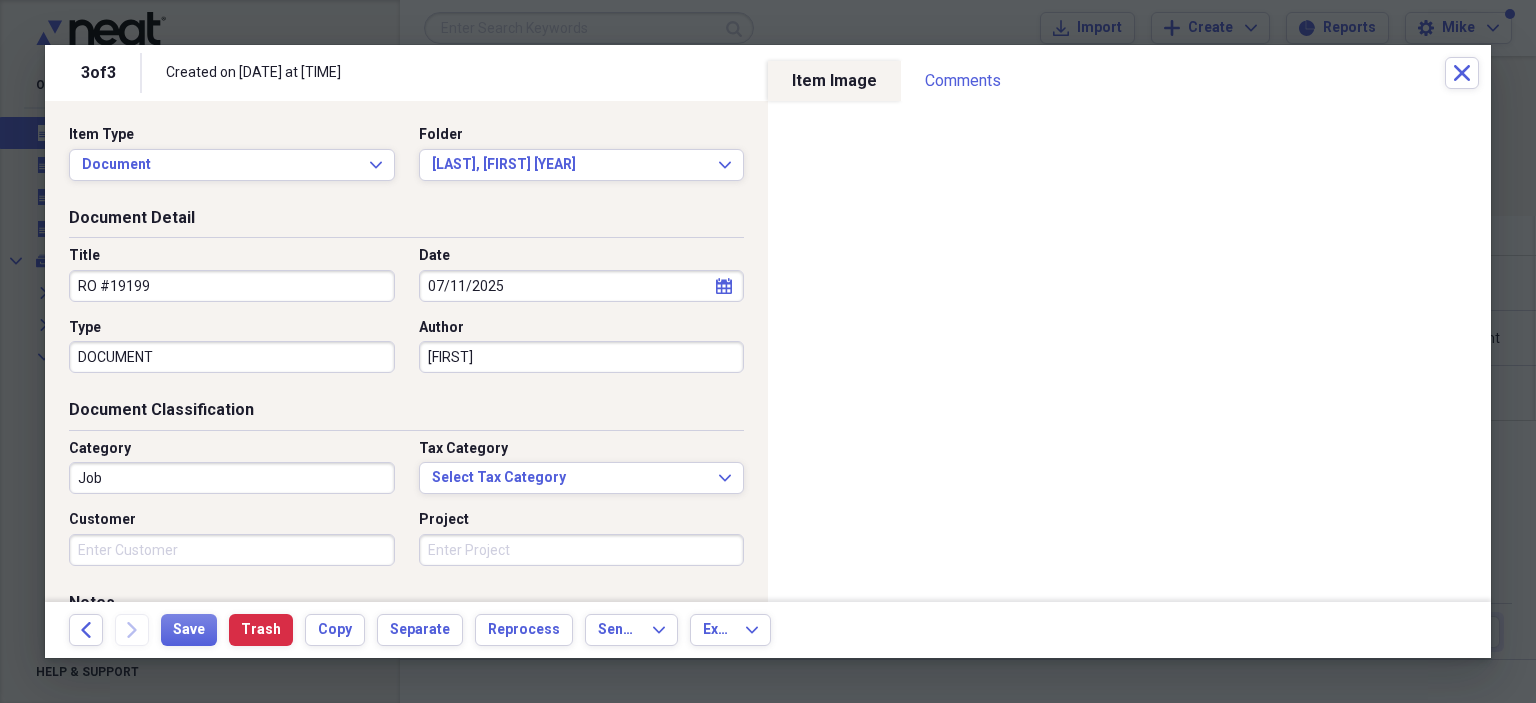 type on "[FIRST]" 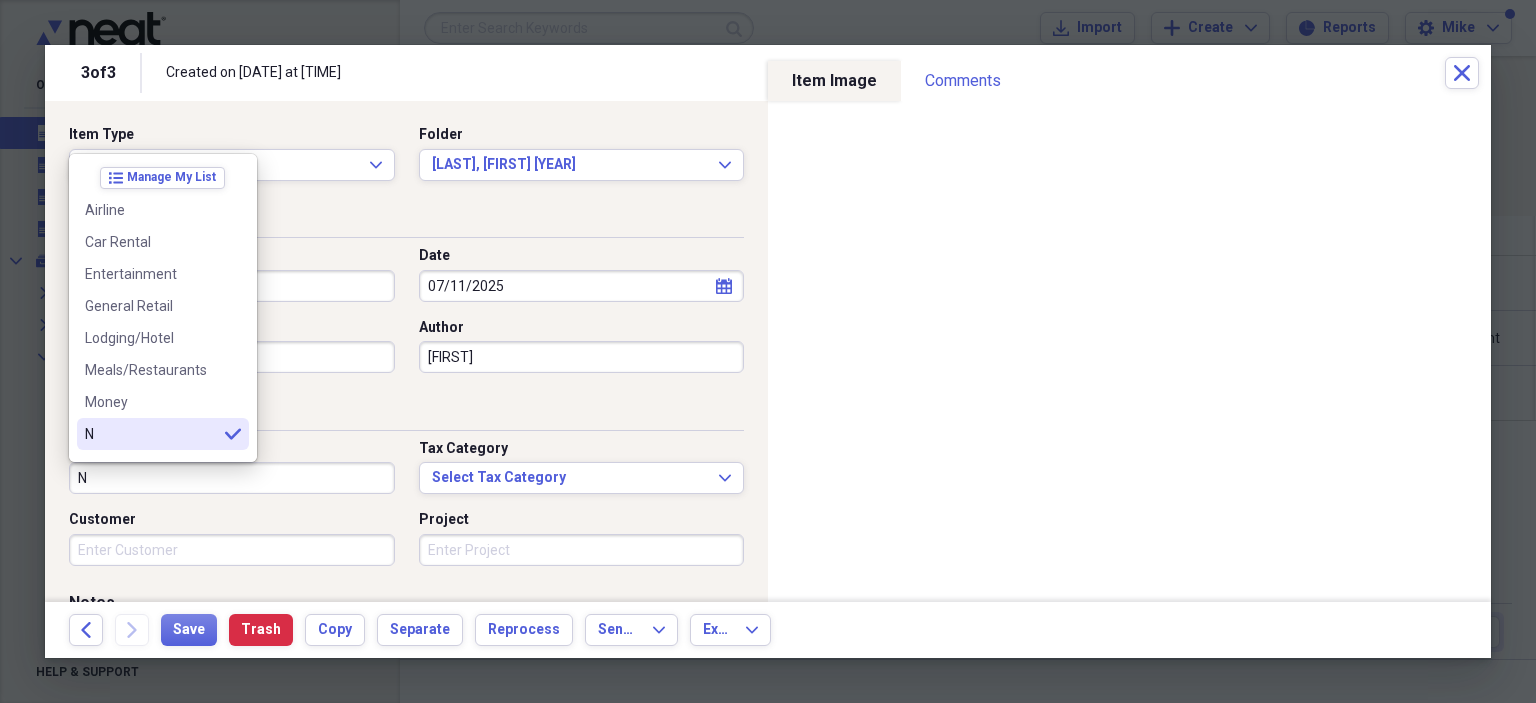 scroll, scrollTop: 100, scrollLeft: 0, axis: vertical 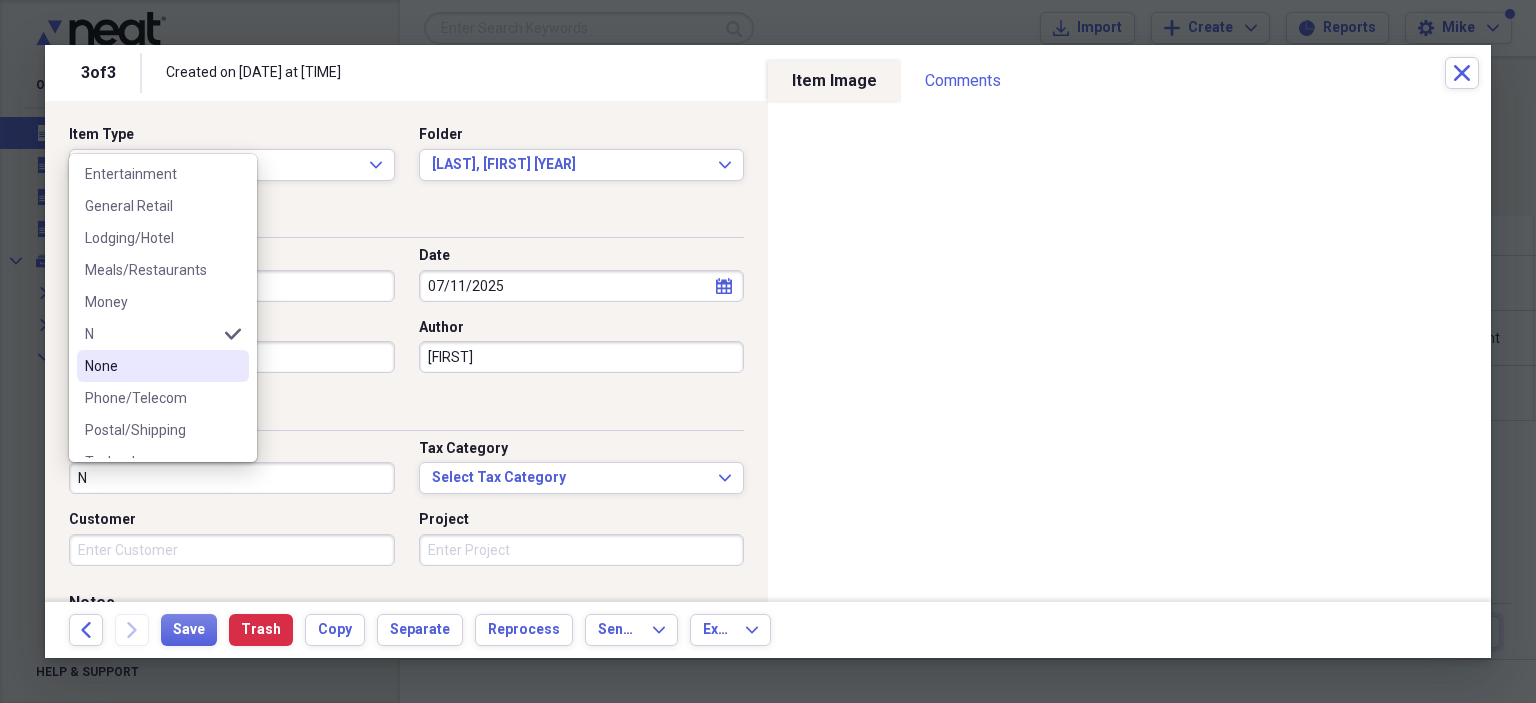 click on "None" at bounding box center (151, 366) 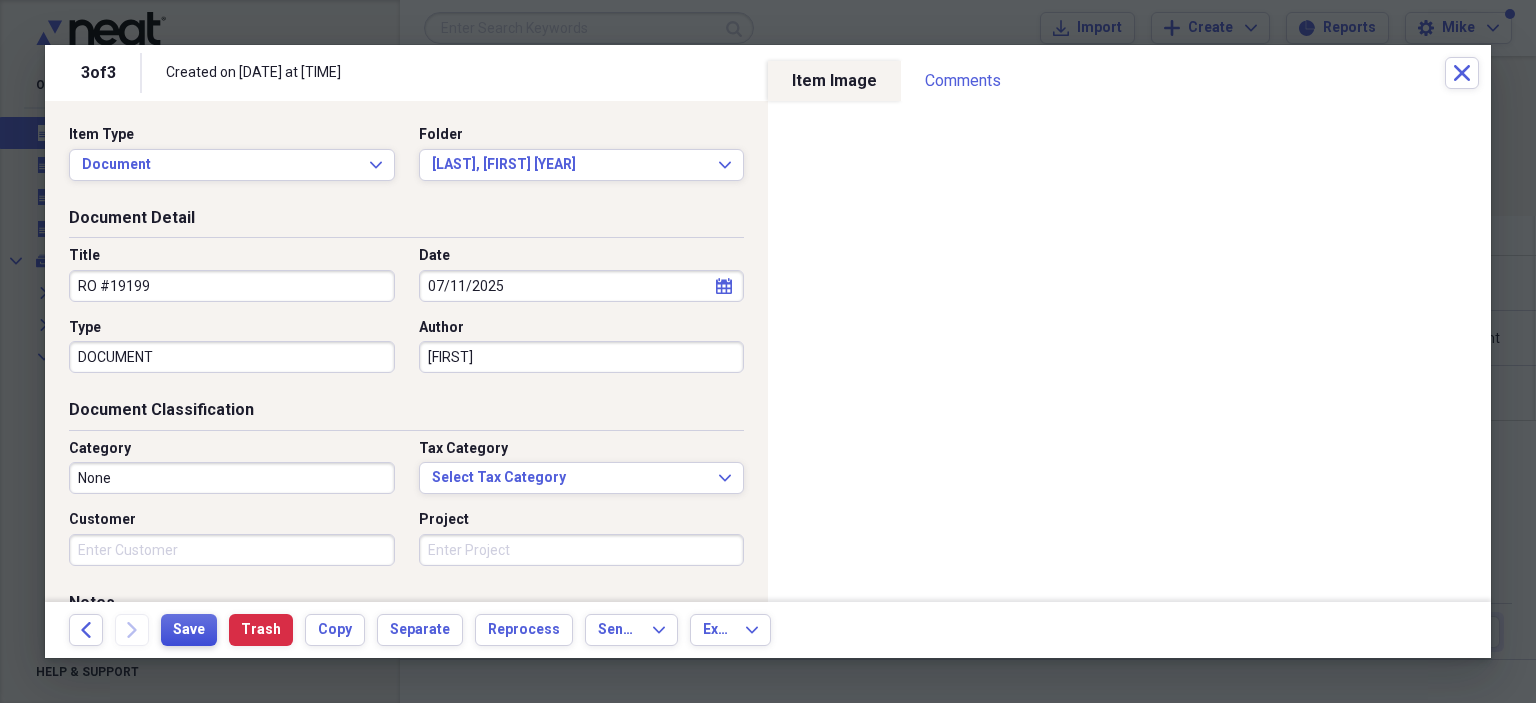 click on "Save" at bounding box center (189, 630) 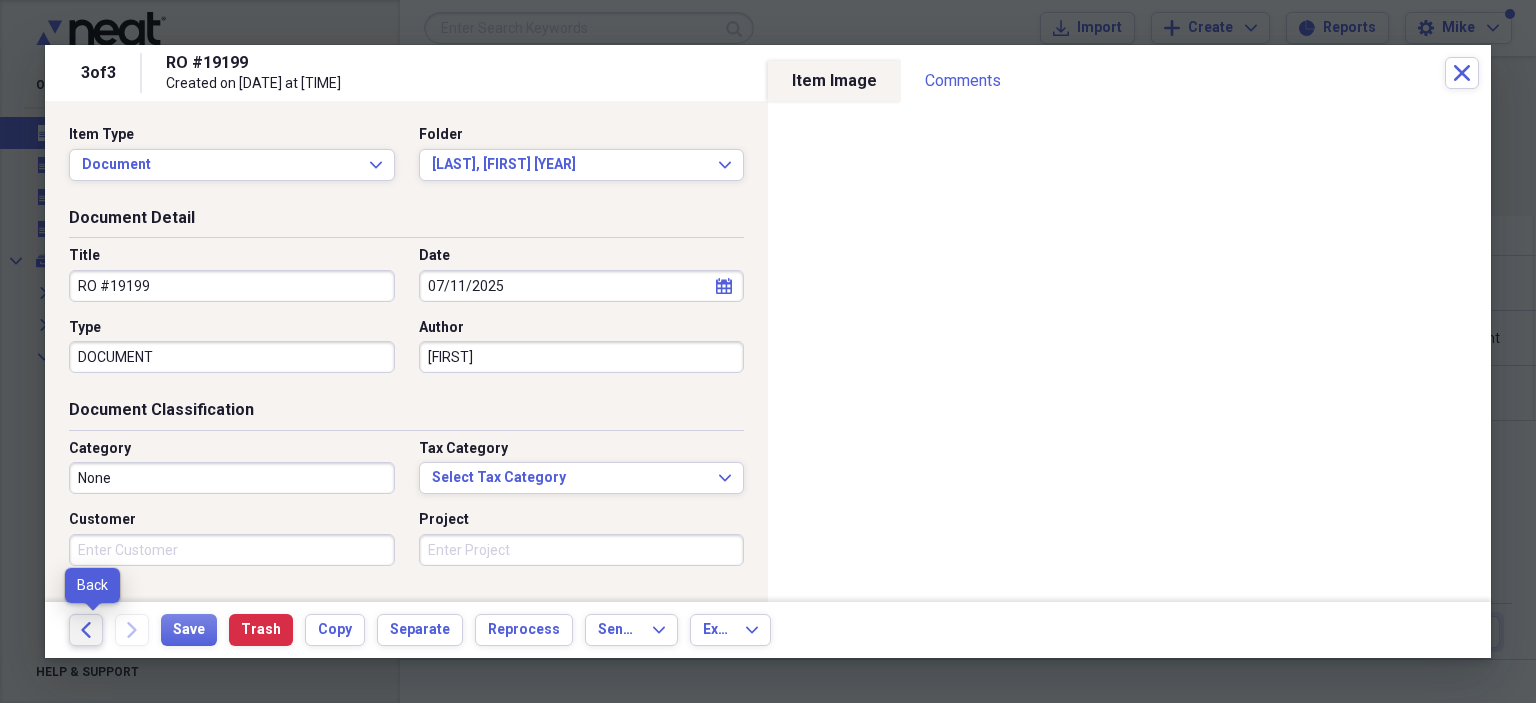 click on "Back" 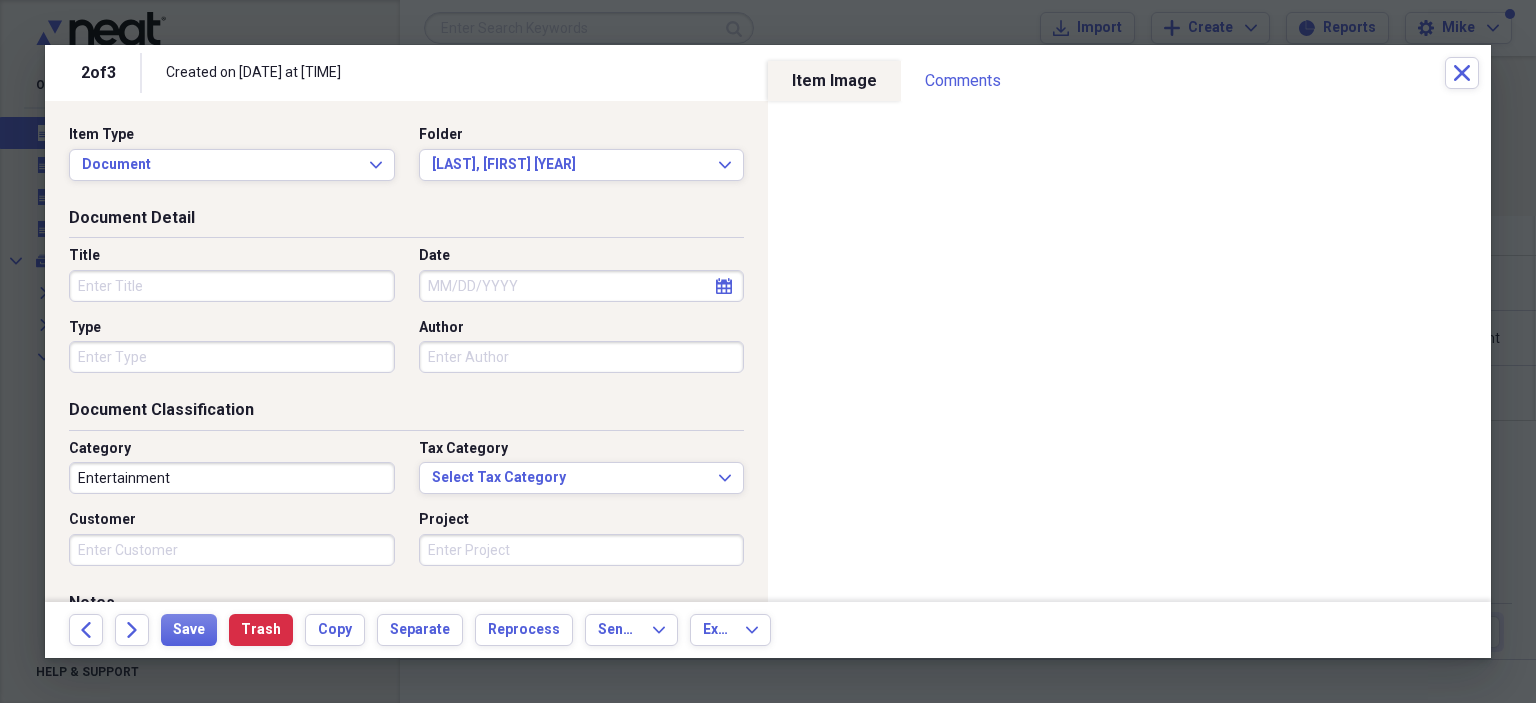 click on "Title" at bounding box center [232, 286] 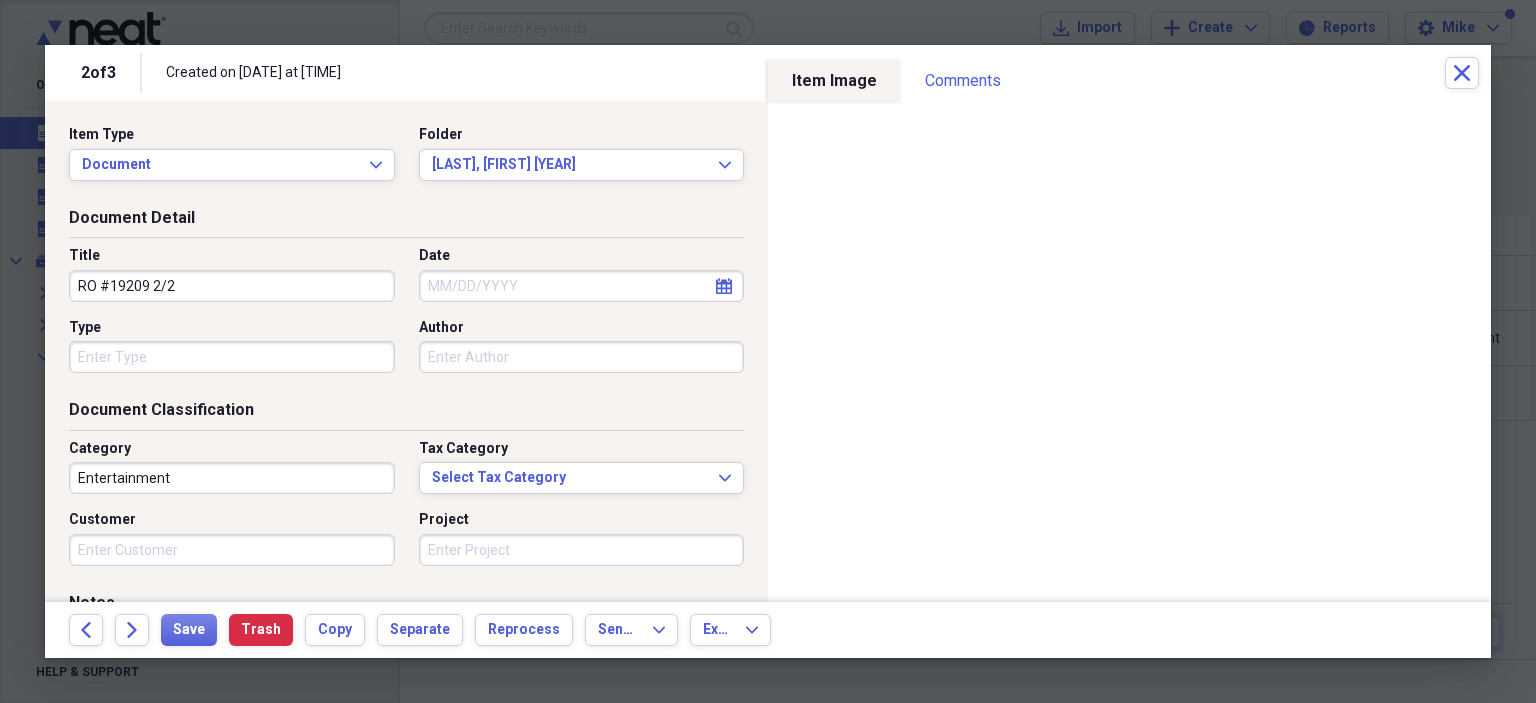 type on "RO #19209 2/2" 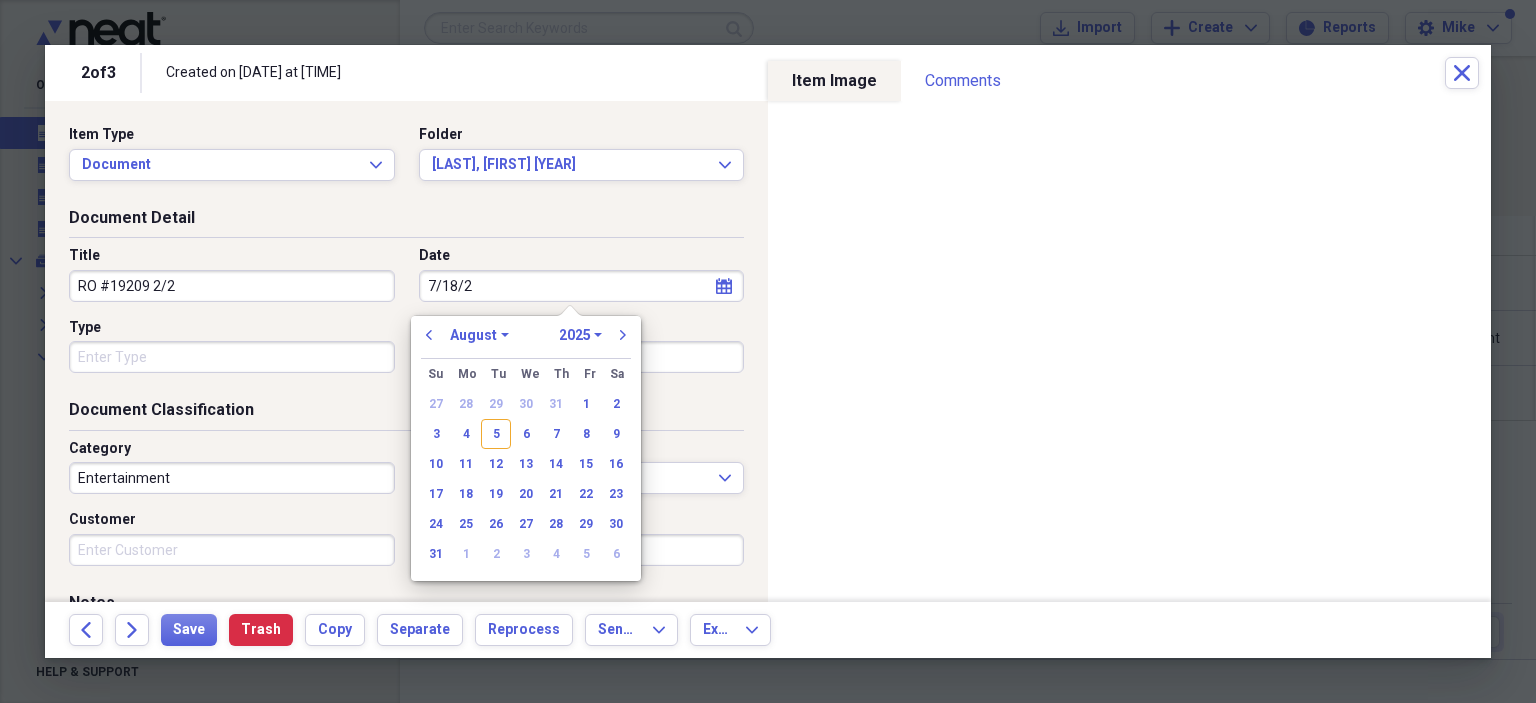 type on "7/18/20" 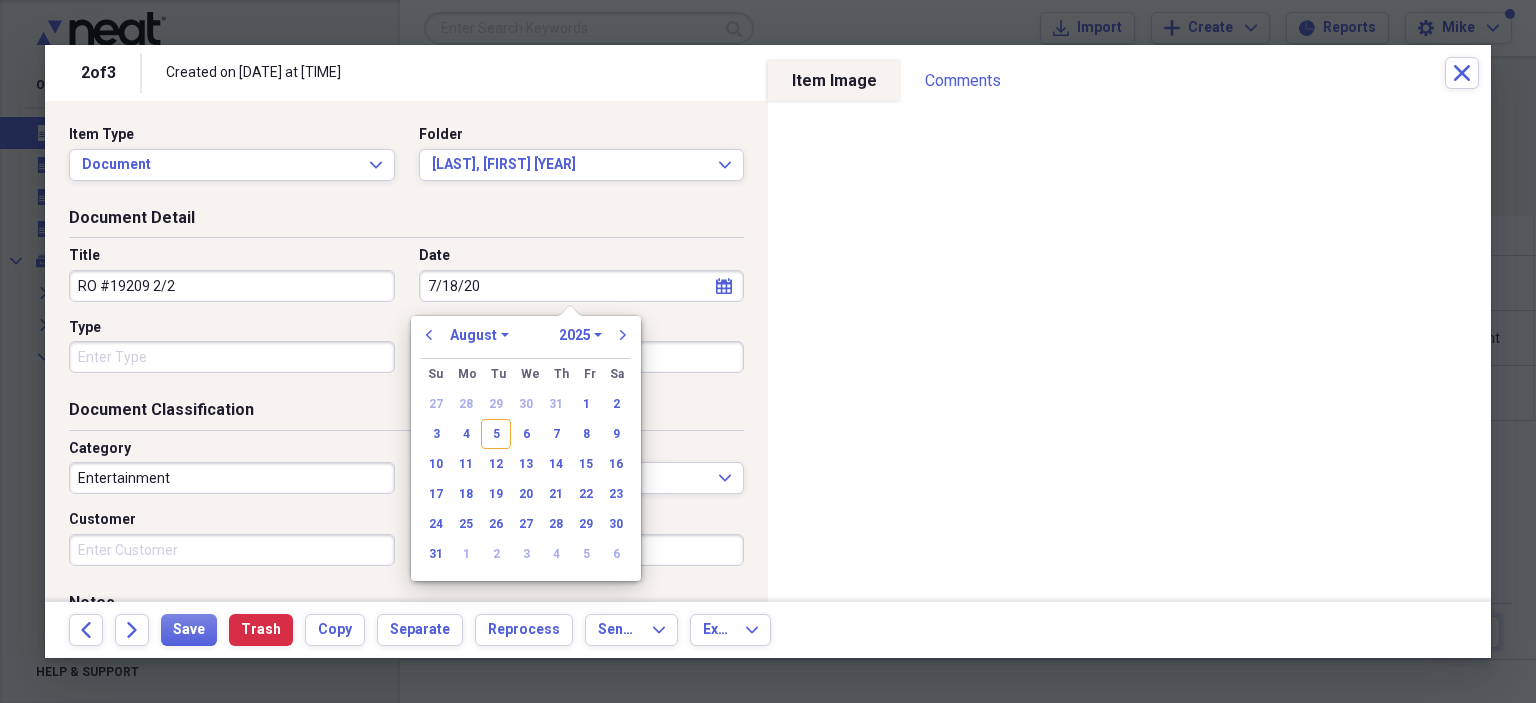 select on "6" 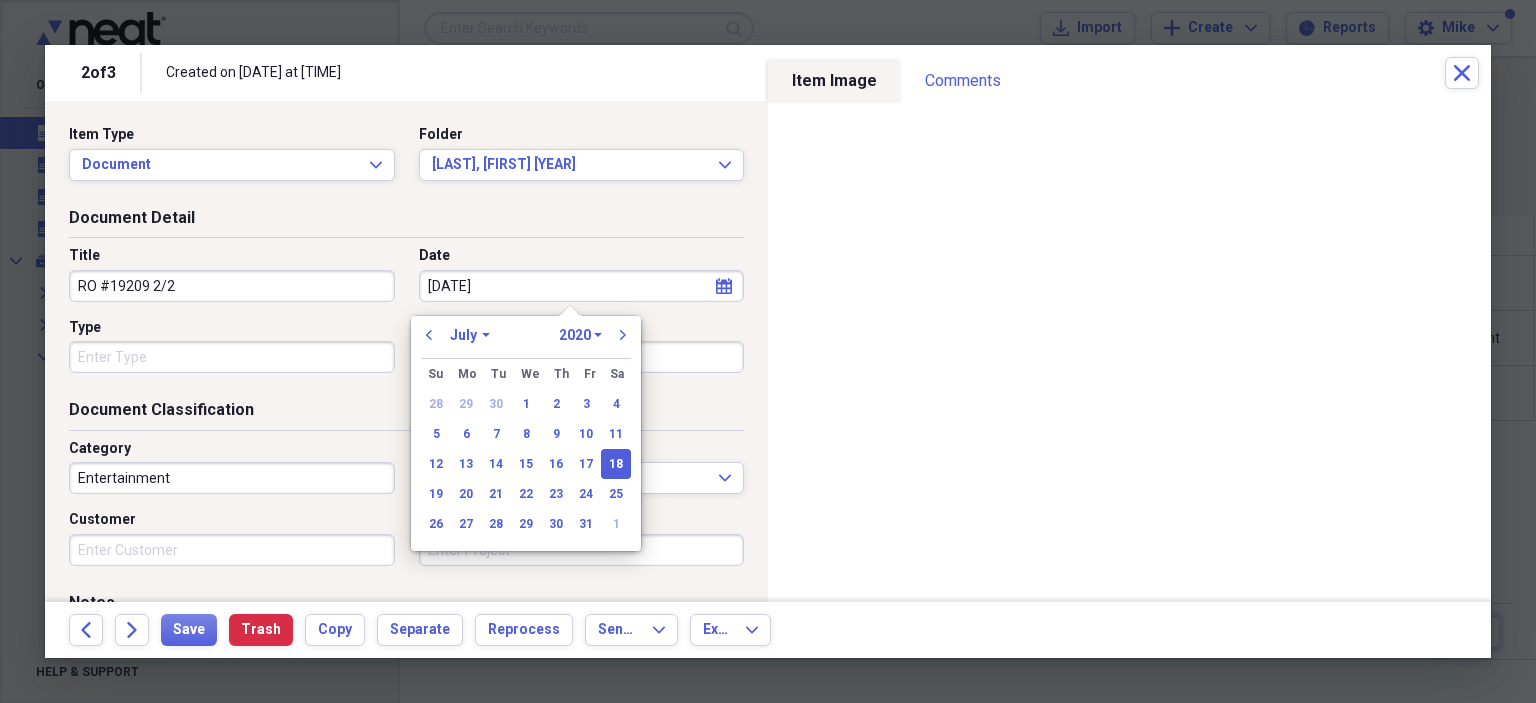 type on "[DATE]" 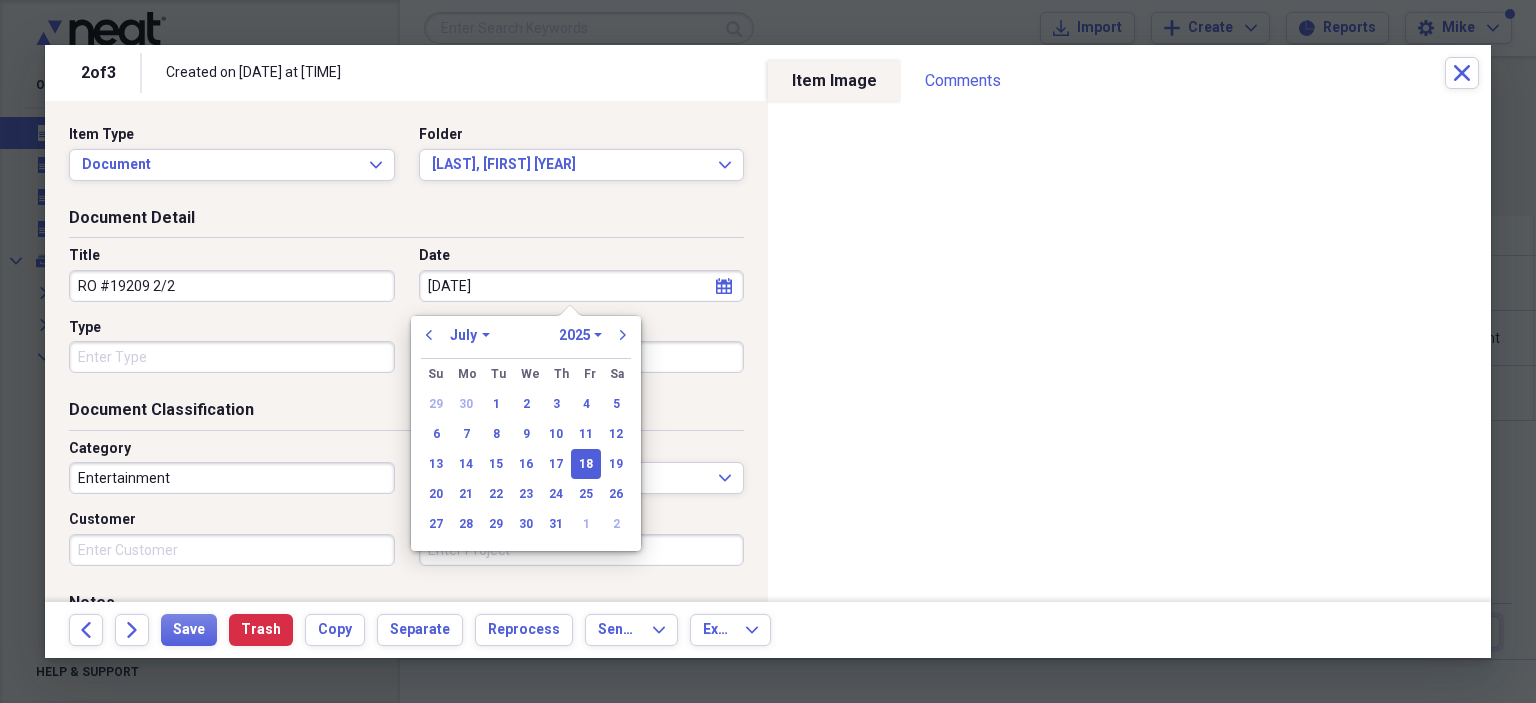 click on "Type" at bounding box center [232, 357] 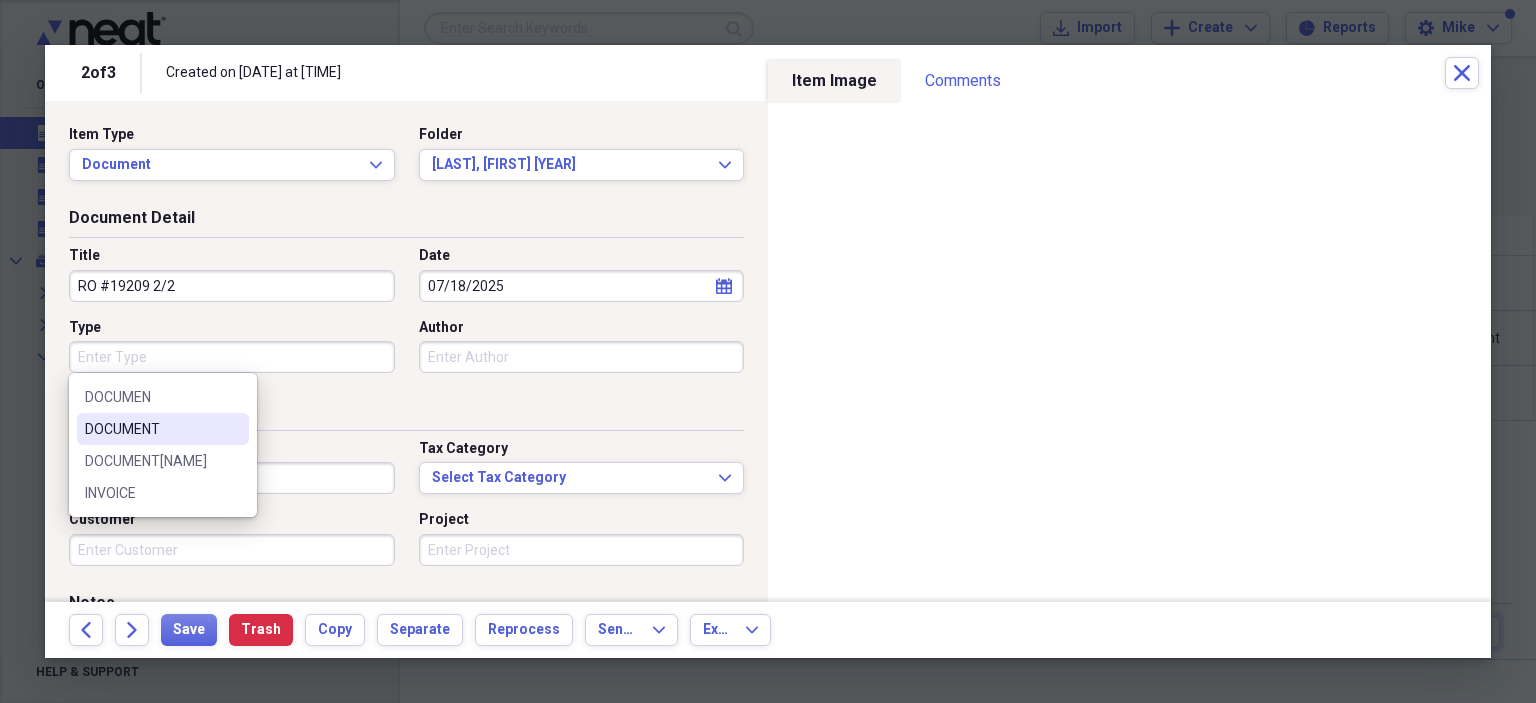 click on "DOCUMENT" at bounding box center [151, 429] 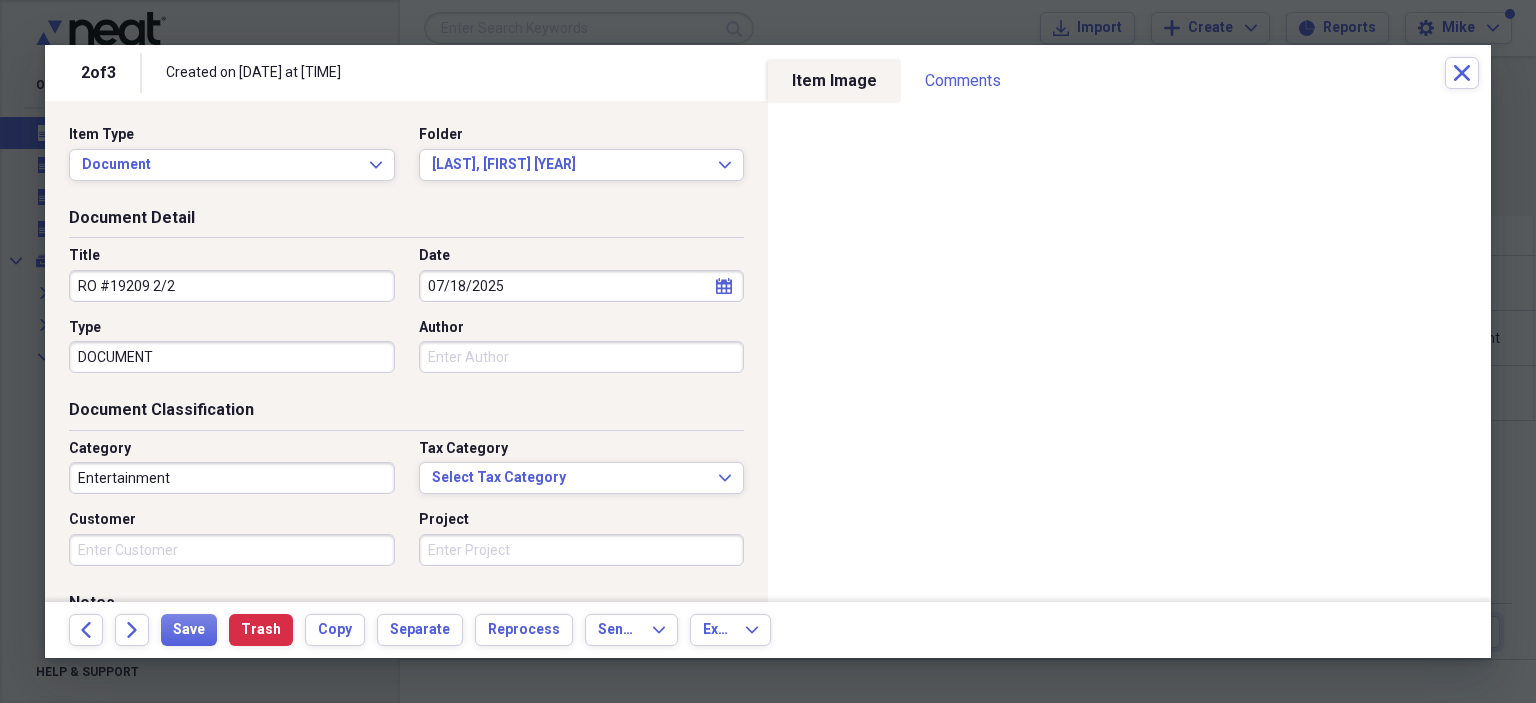 type on "DOCUMENT" 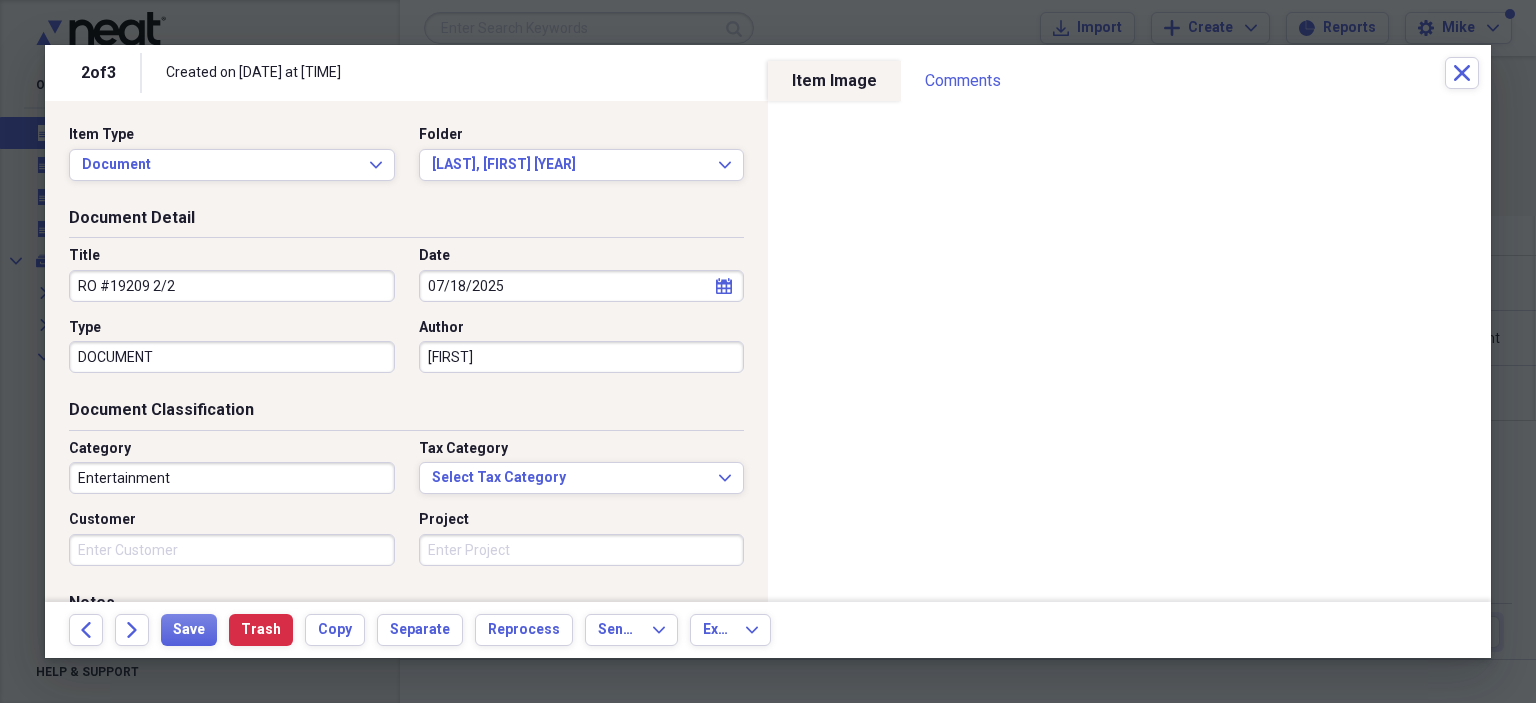 type on "[FIRST]" 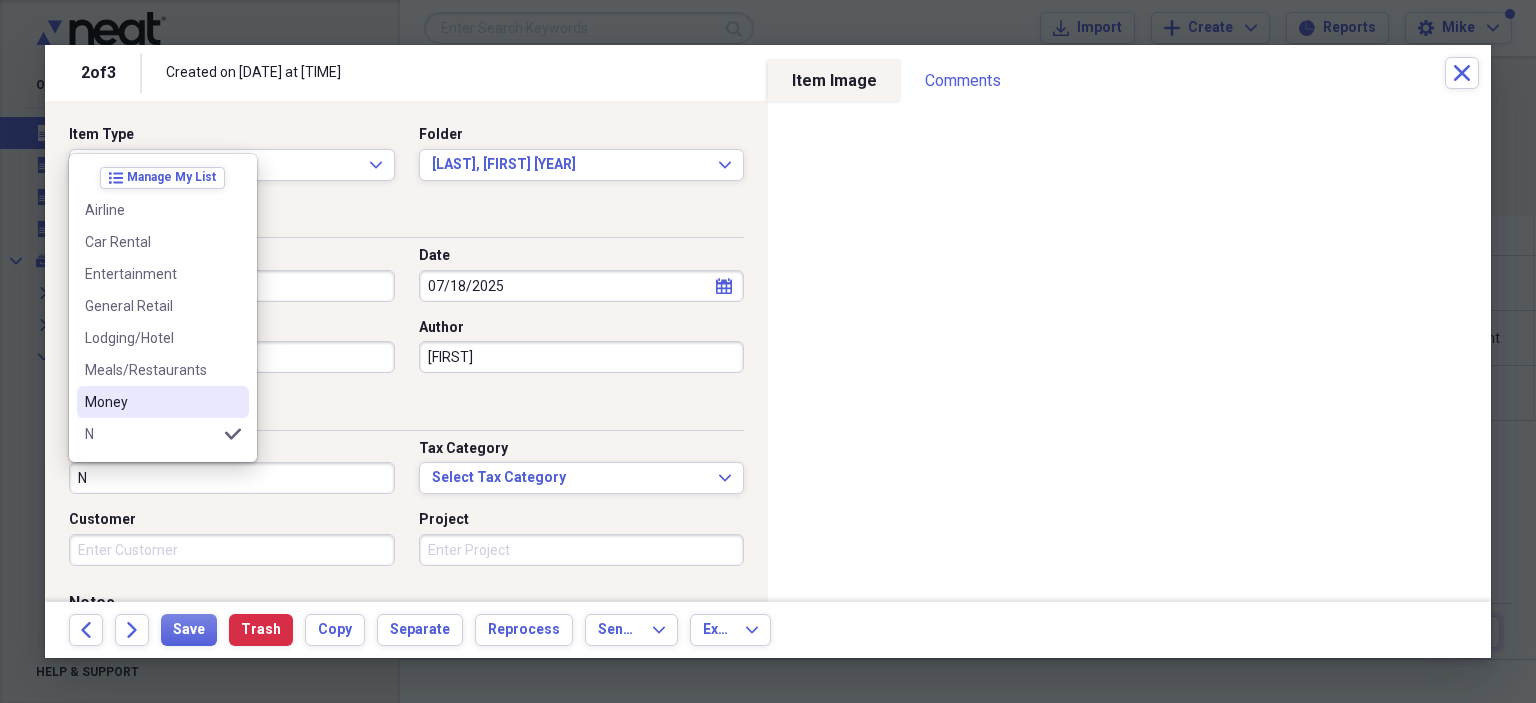 scroll, scrollTop: 100, scrollLeft: 0, axis: vertical 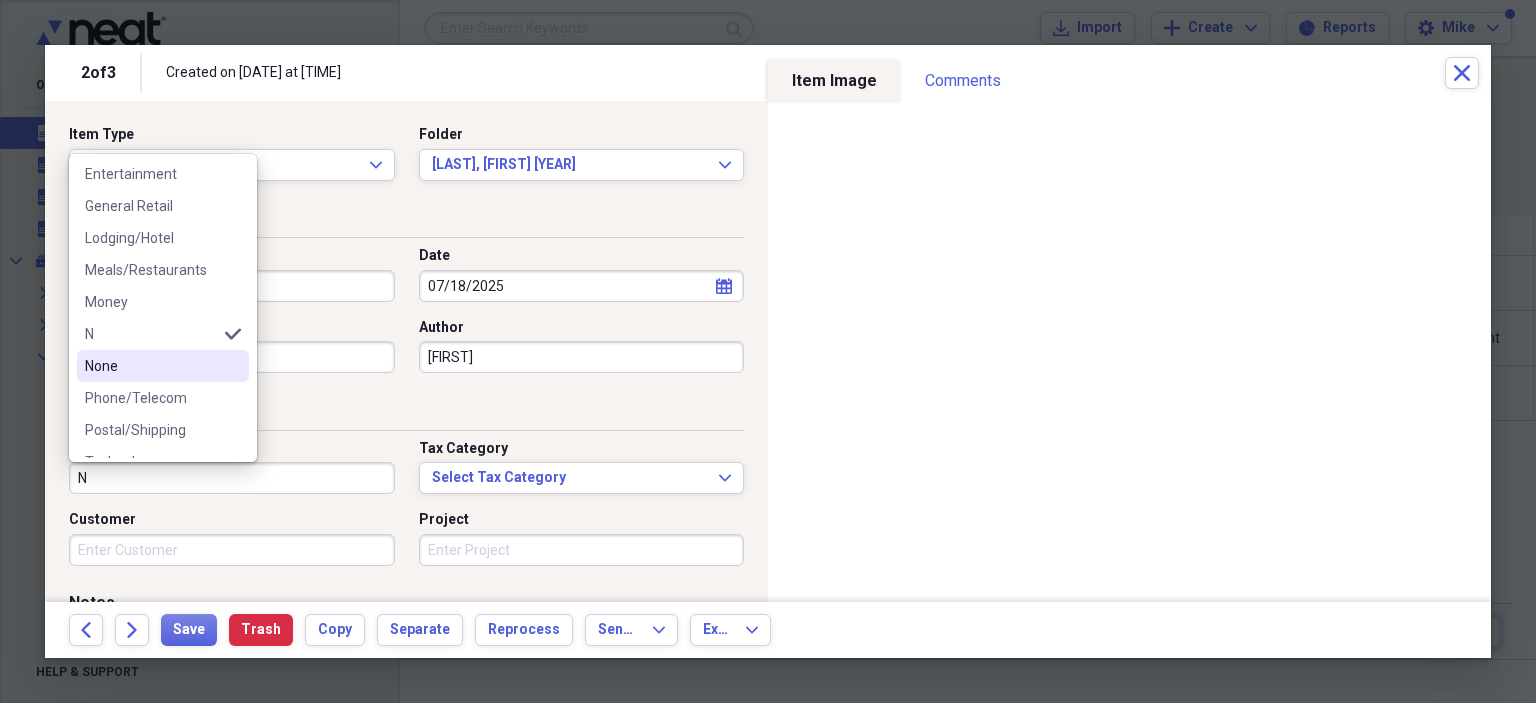 click on "None" at bounding box center (151, 366) 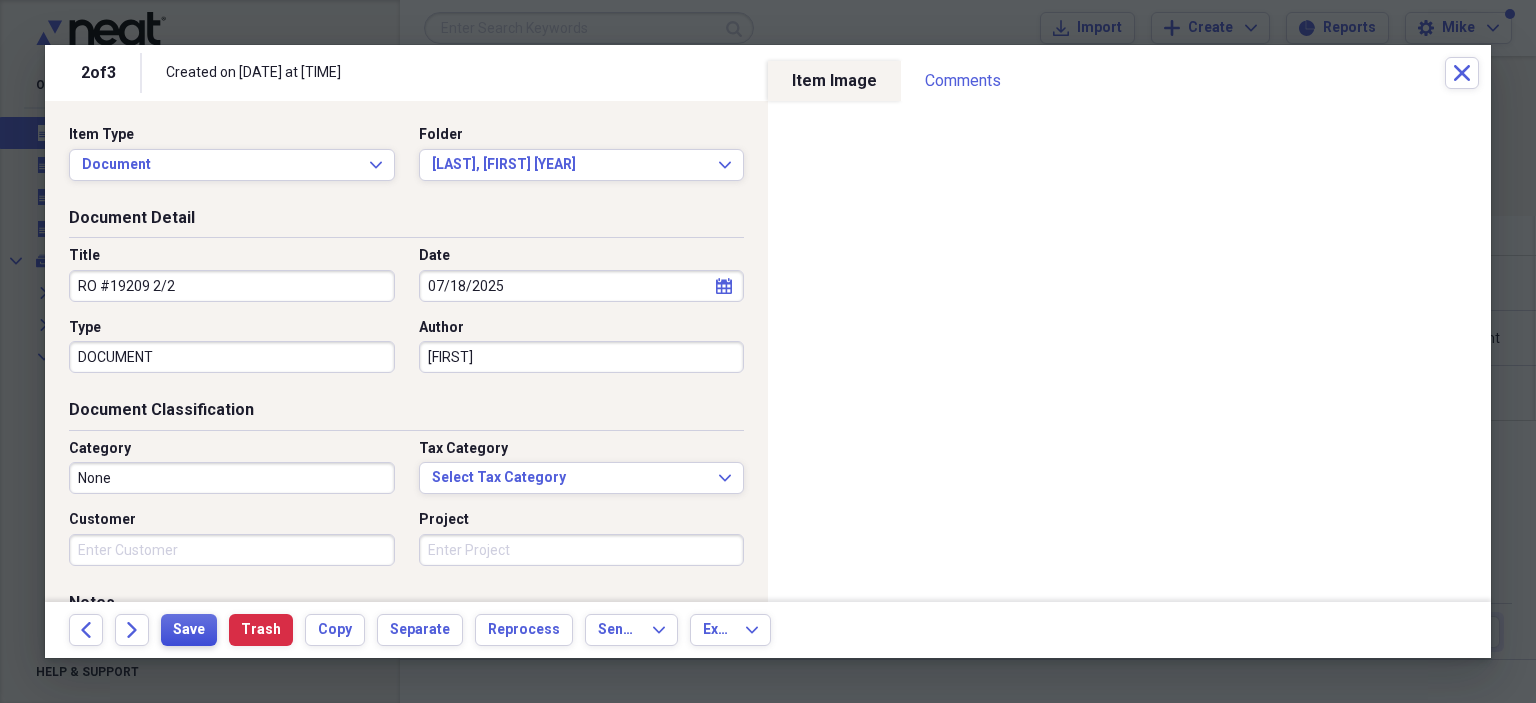click on "Save" at bounding box center [189, 630] 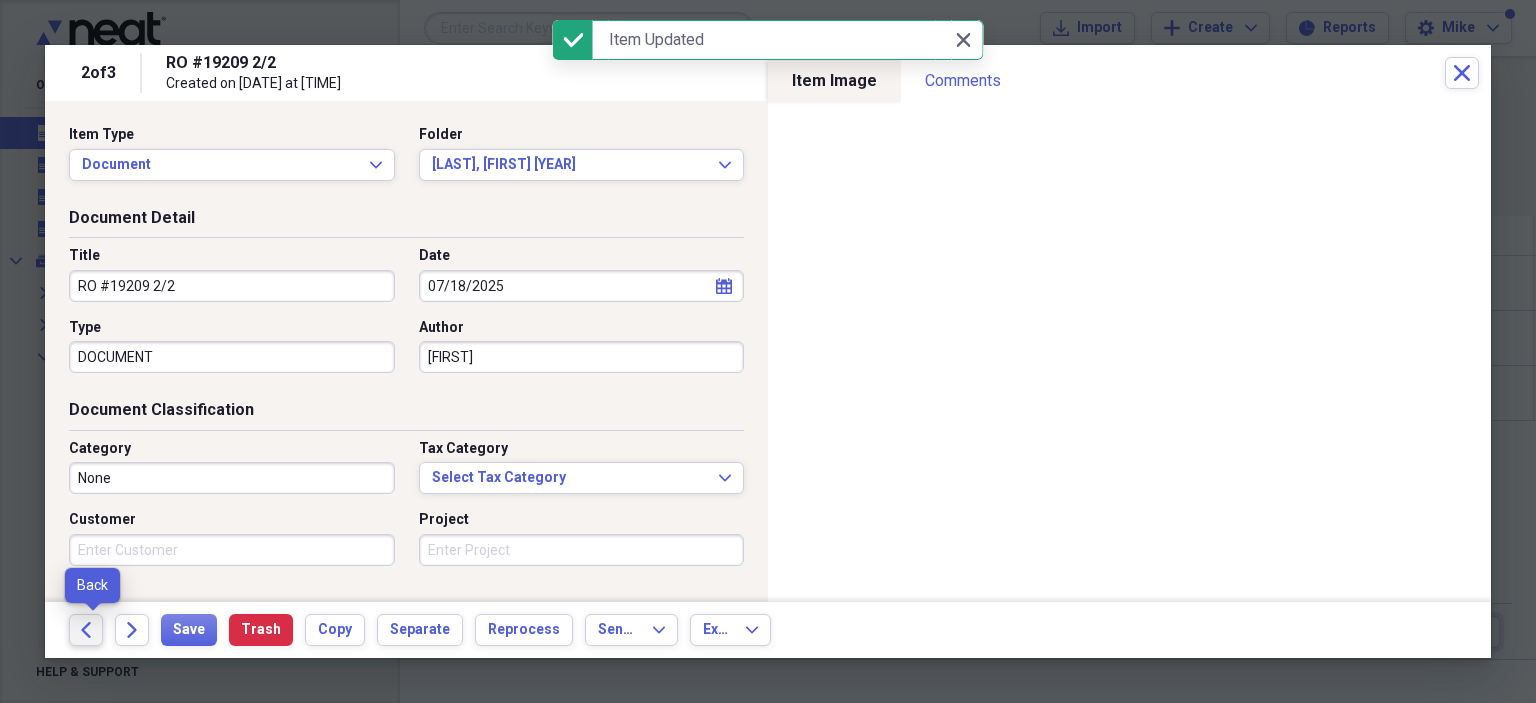 click 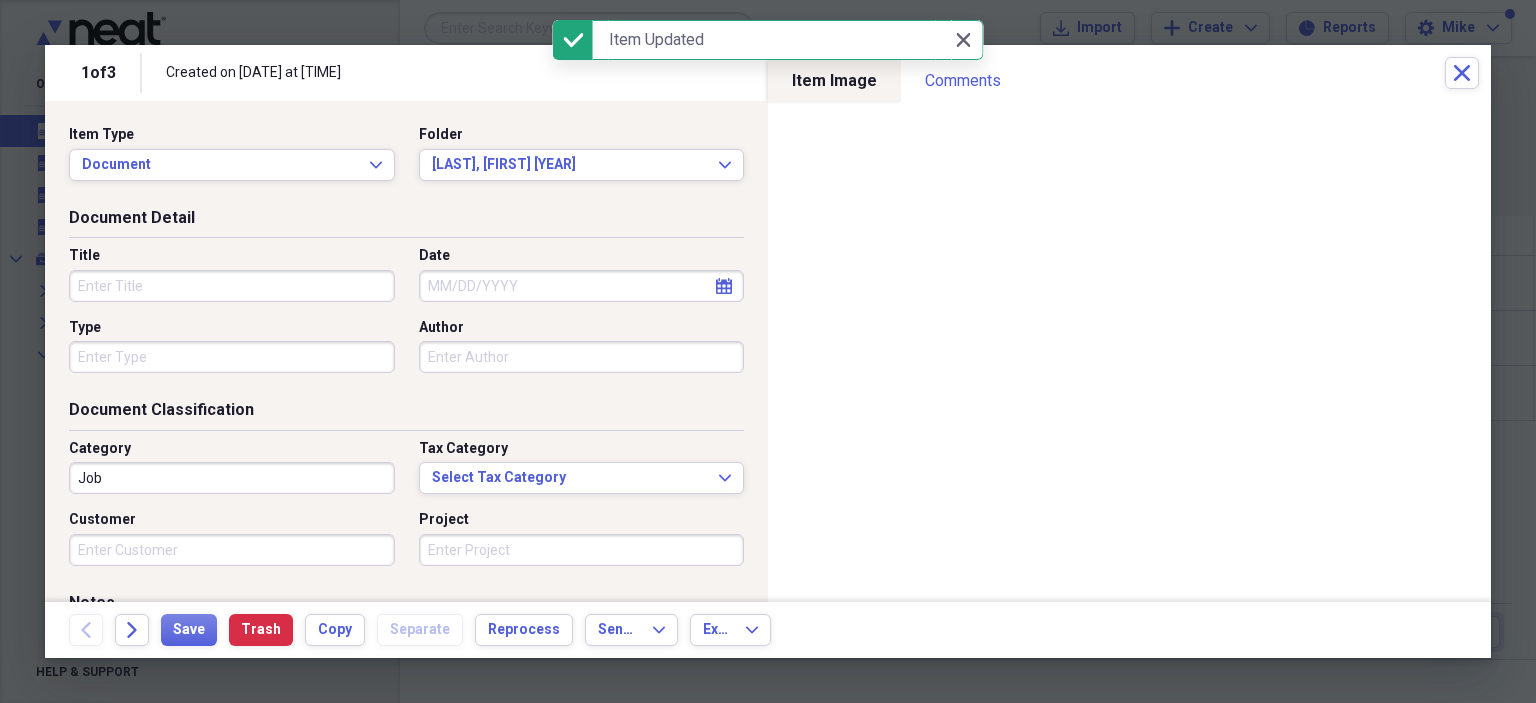 click on "Title" at bounding box center (232, 286) 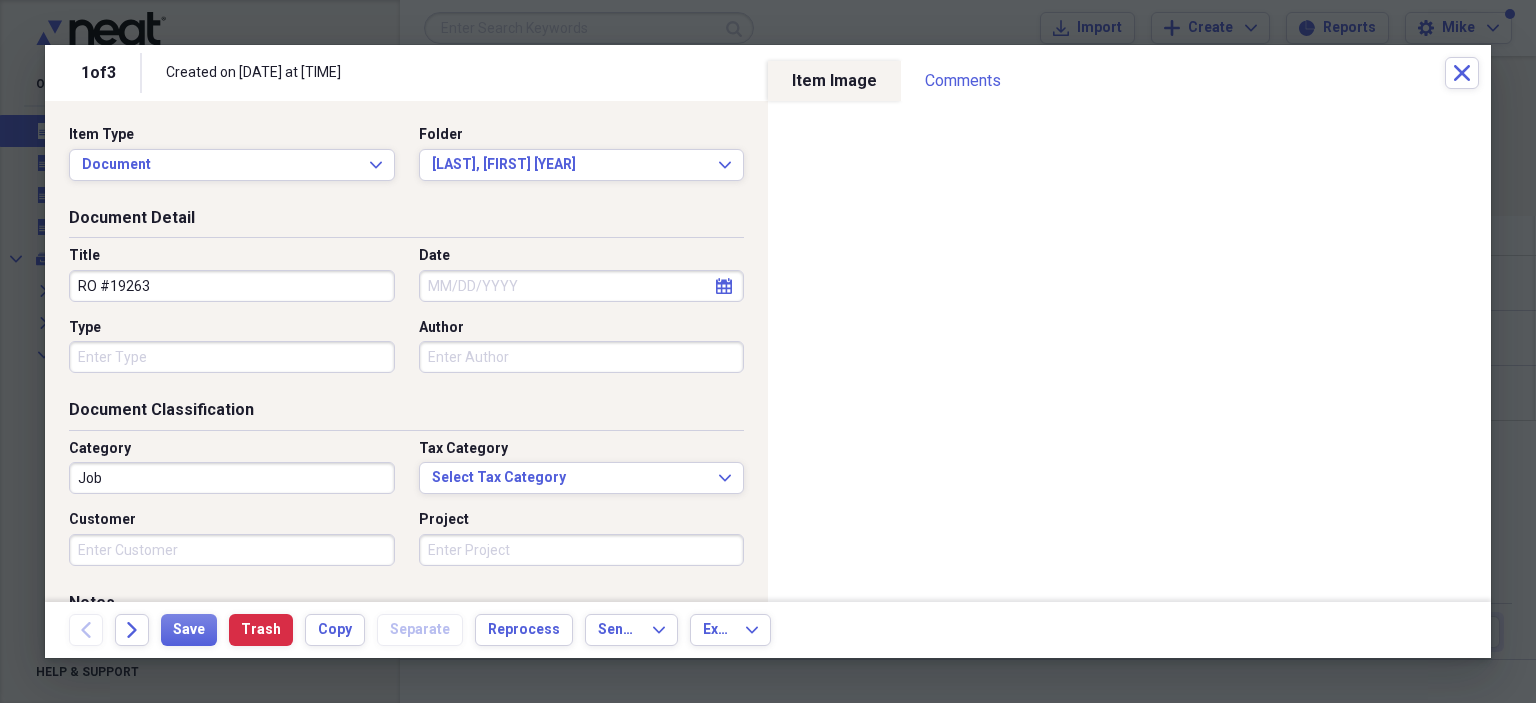 type on "RO #19263" 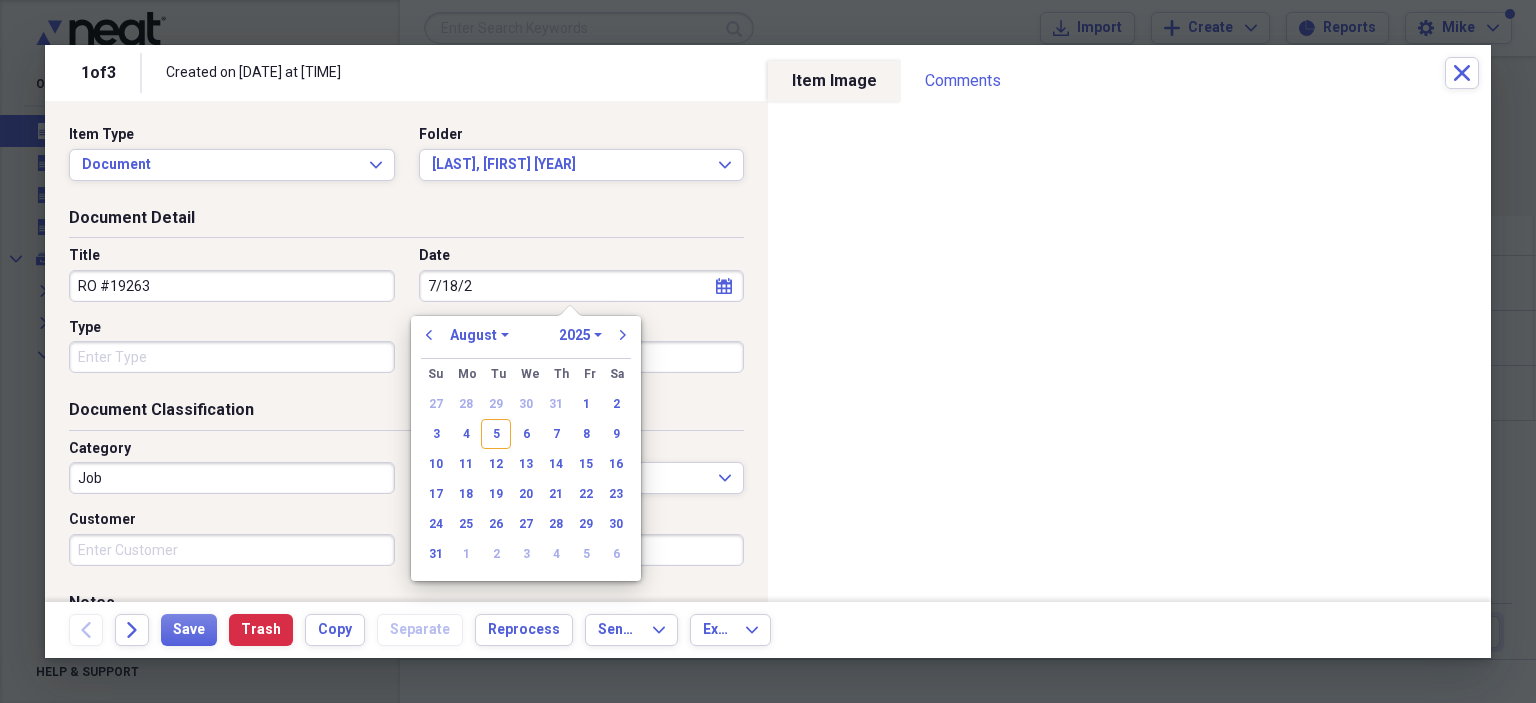 type on "7/18/20" 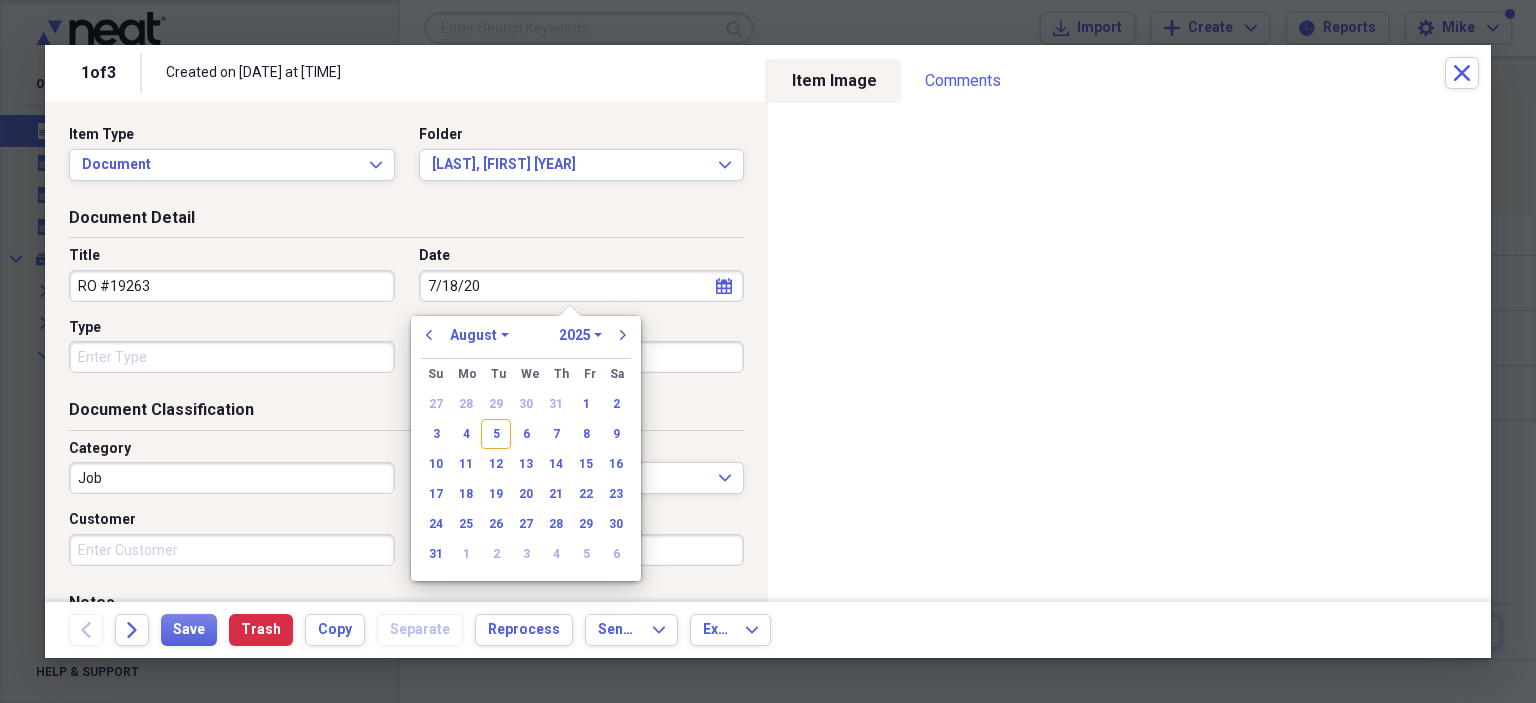 select on "6" 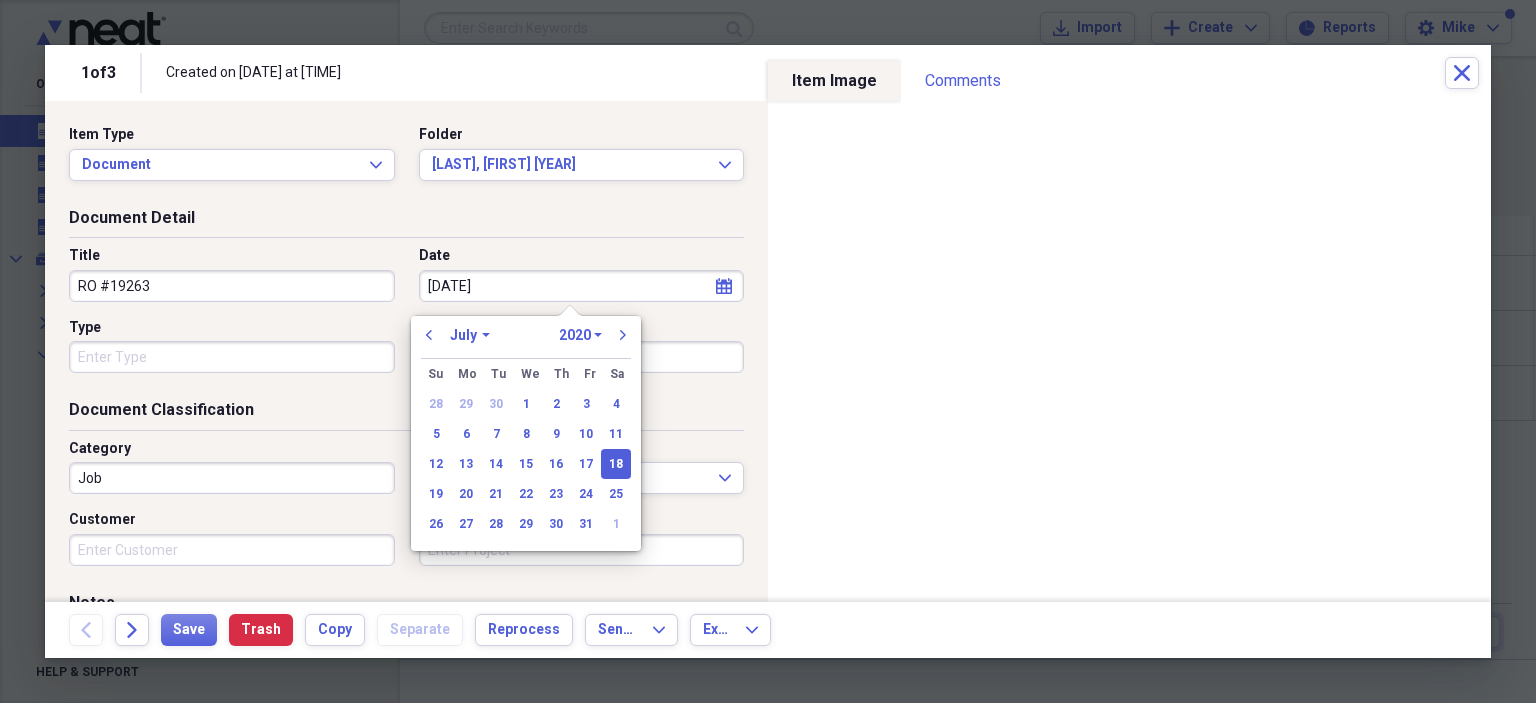 type on "[DATE]" 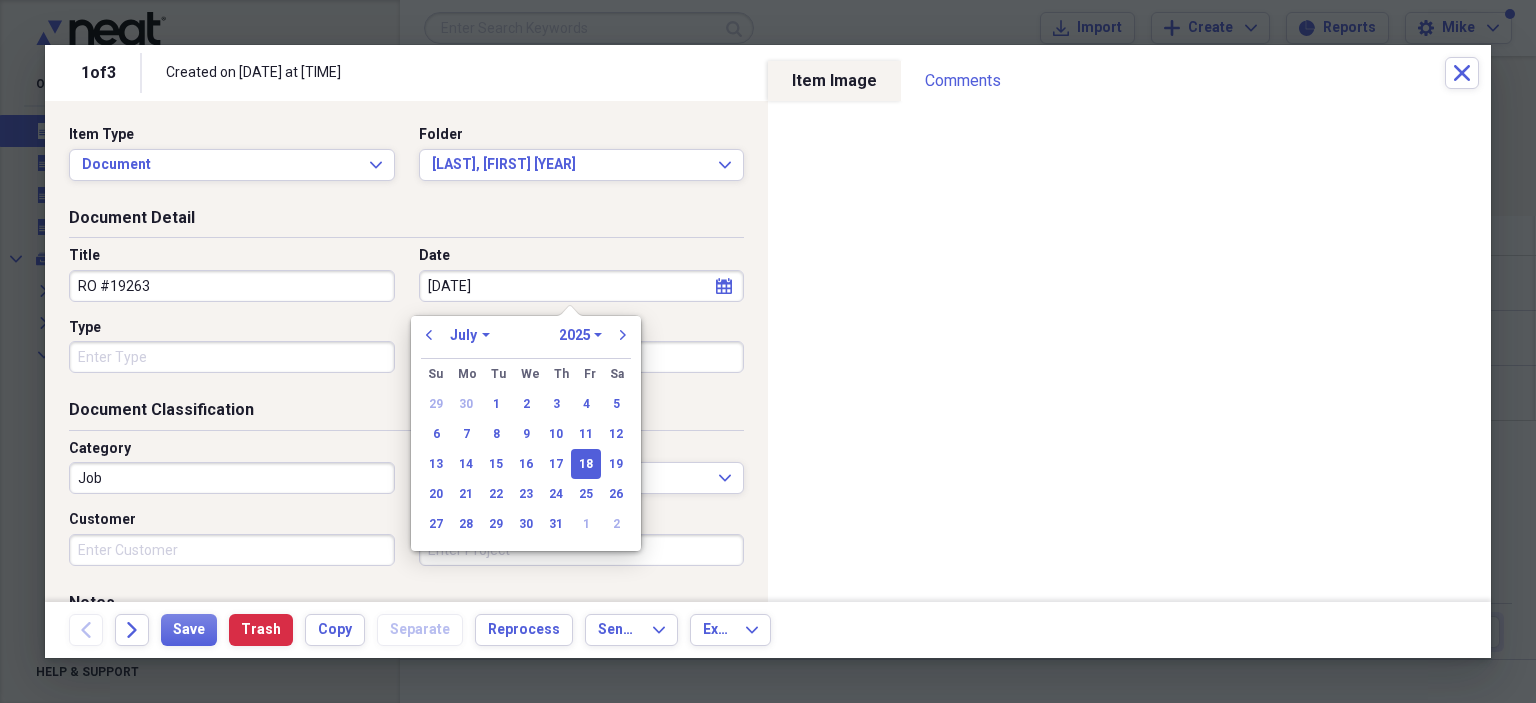 click on "Type" at bounding box center (232, 357) 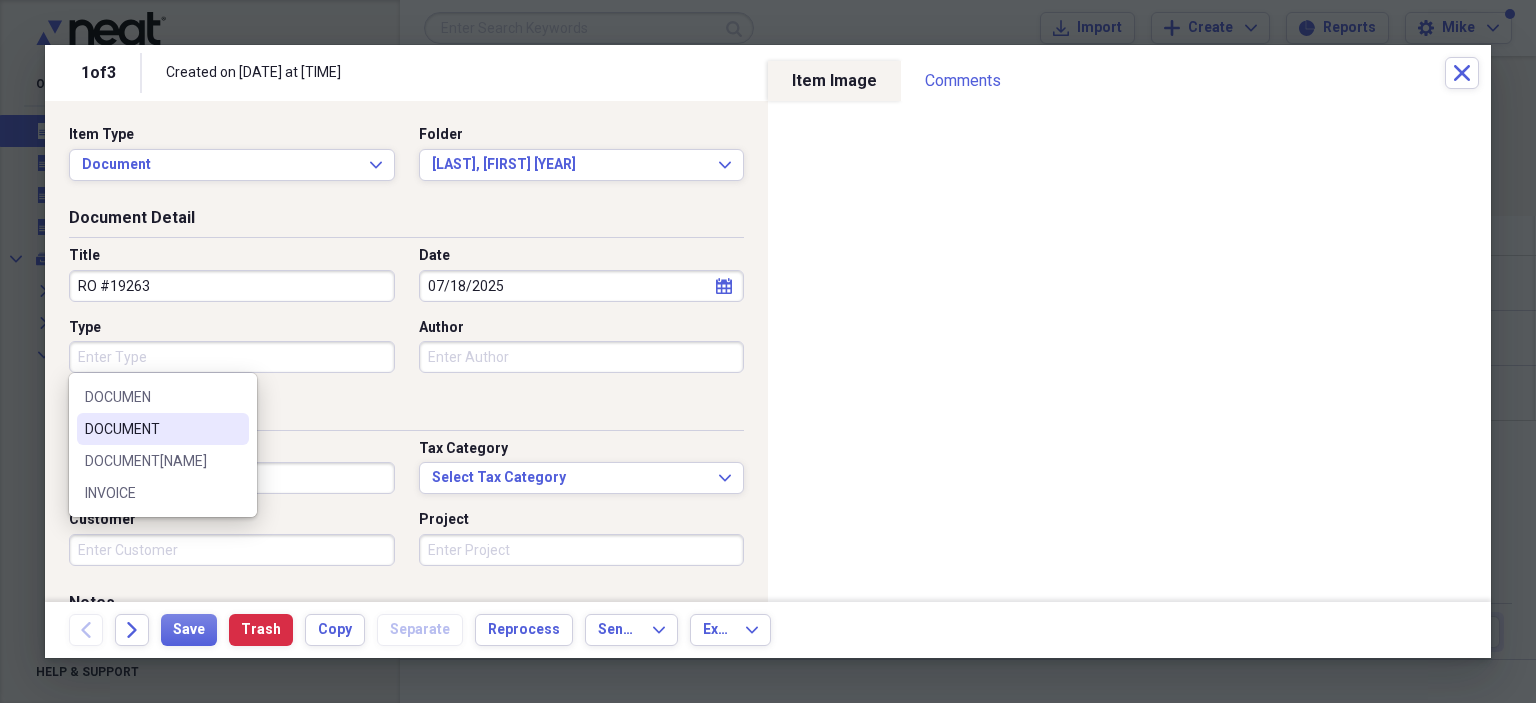 click on "DOCUMENT" at bounding box center (151, 429) 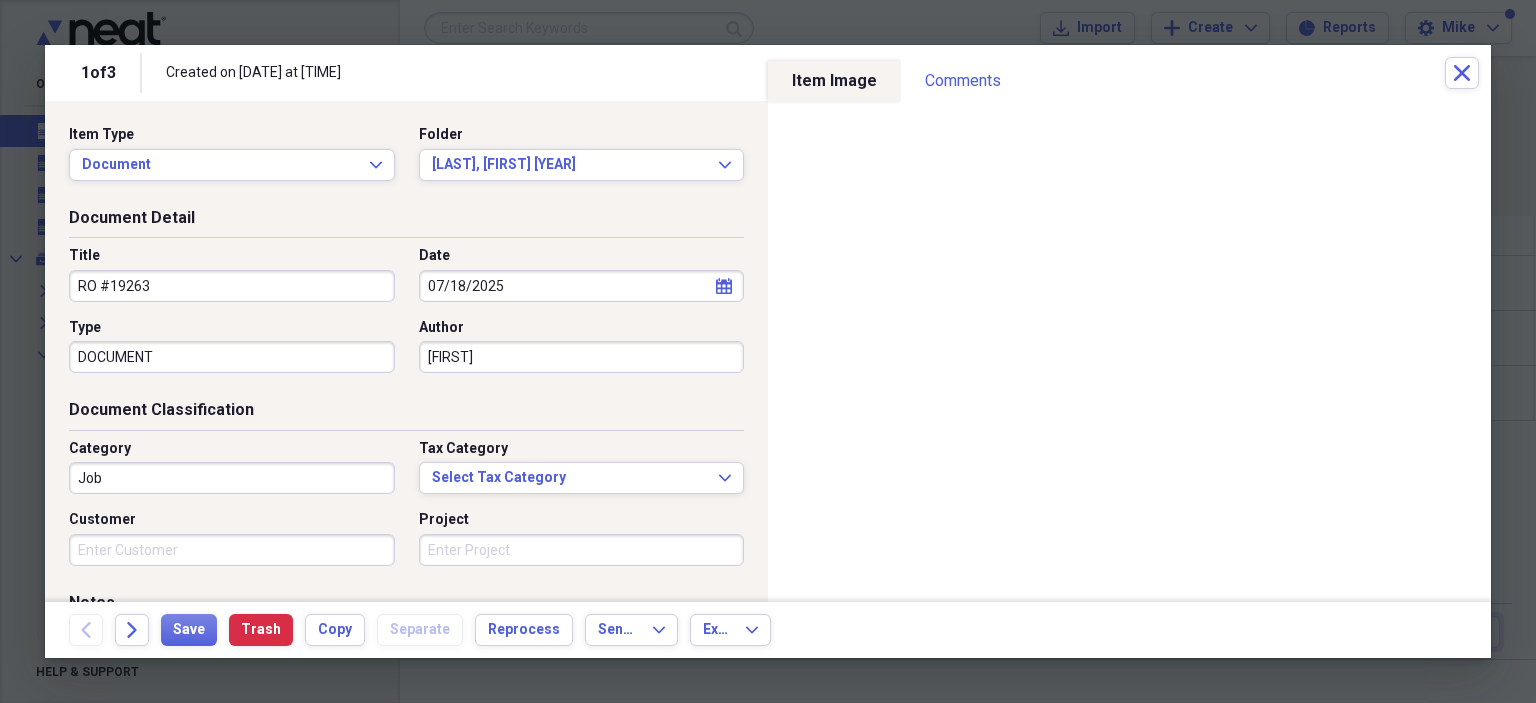 type on "[FIRST]" 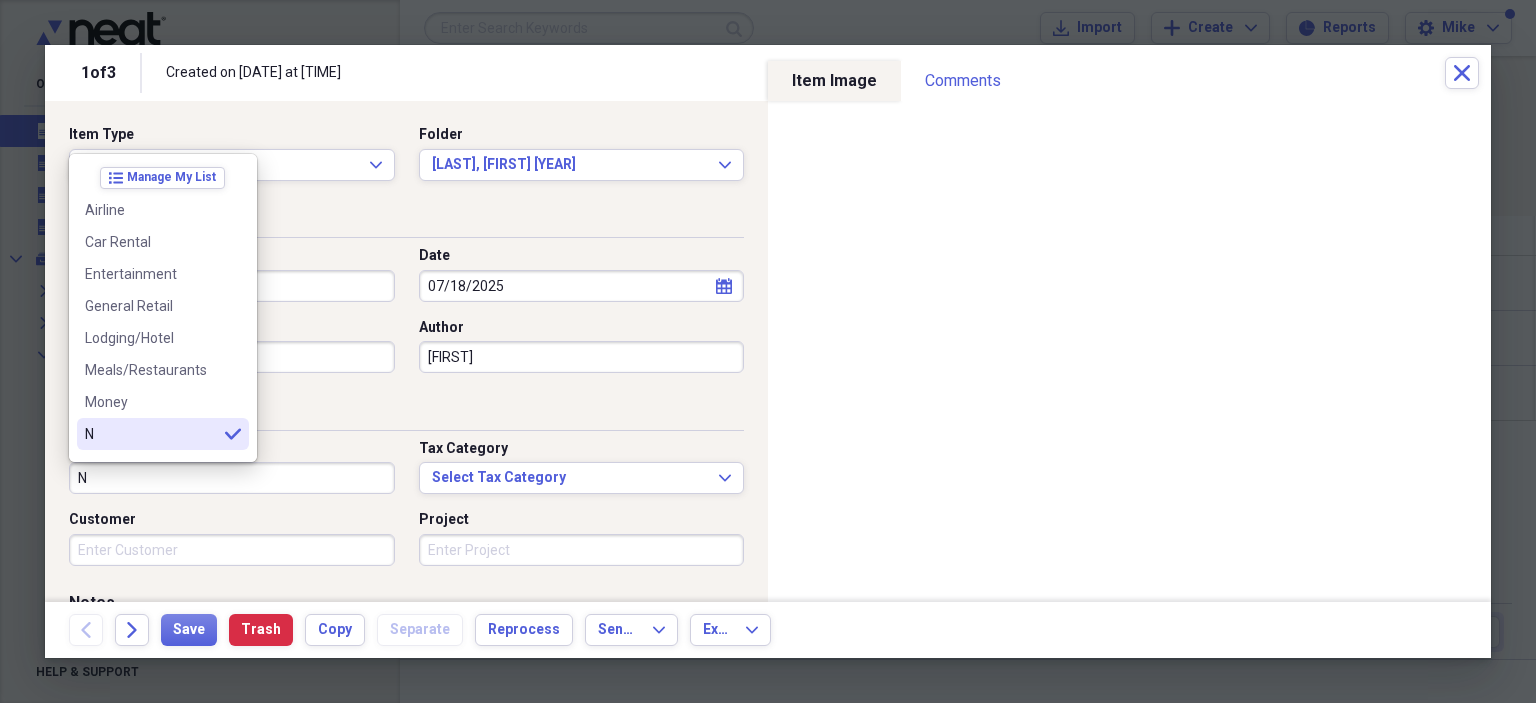 scroll, scrollTop: 100, scrollLeft: 0, axis: vertical 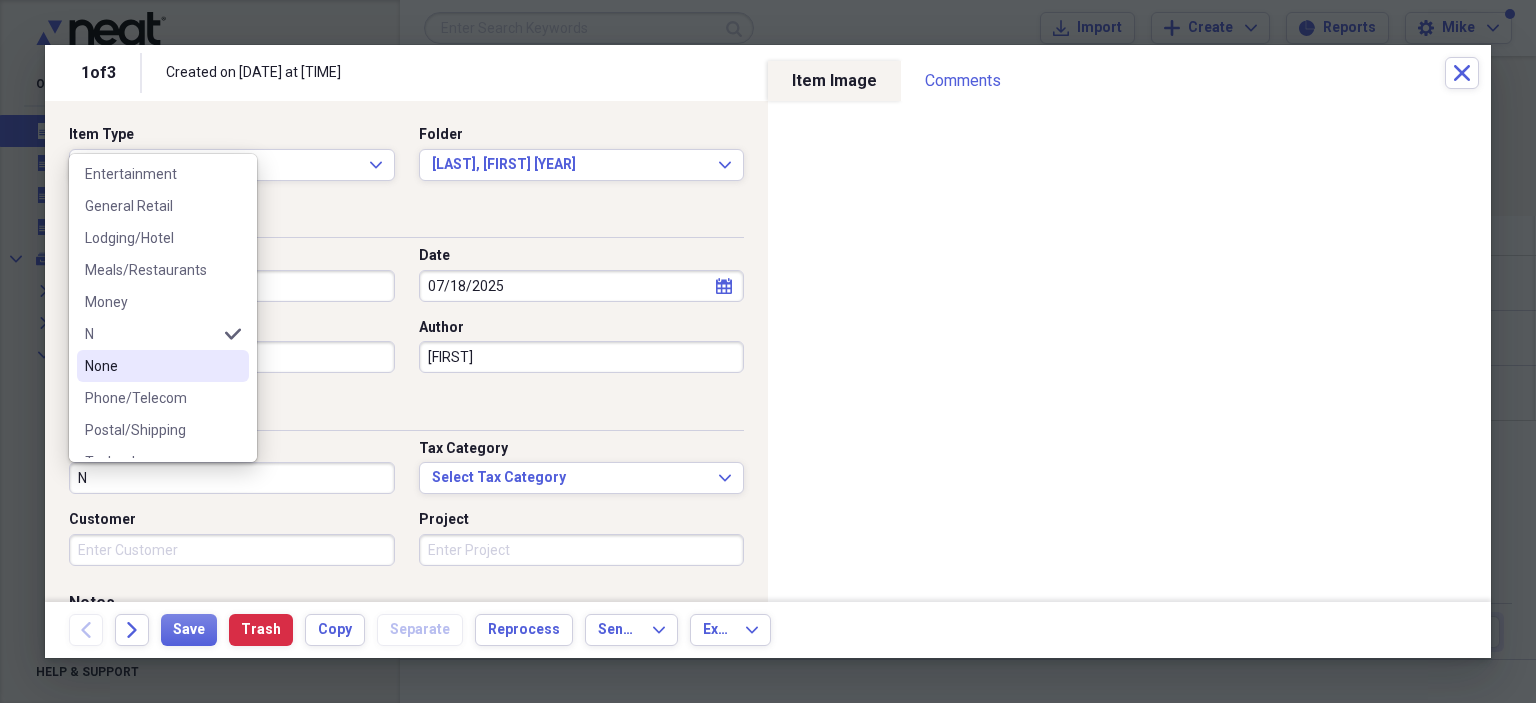 click on "None" at bounding box center (151, 366) 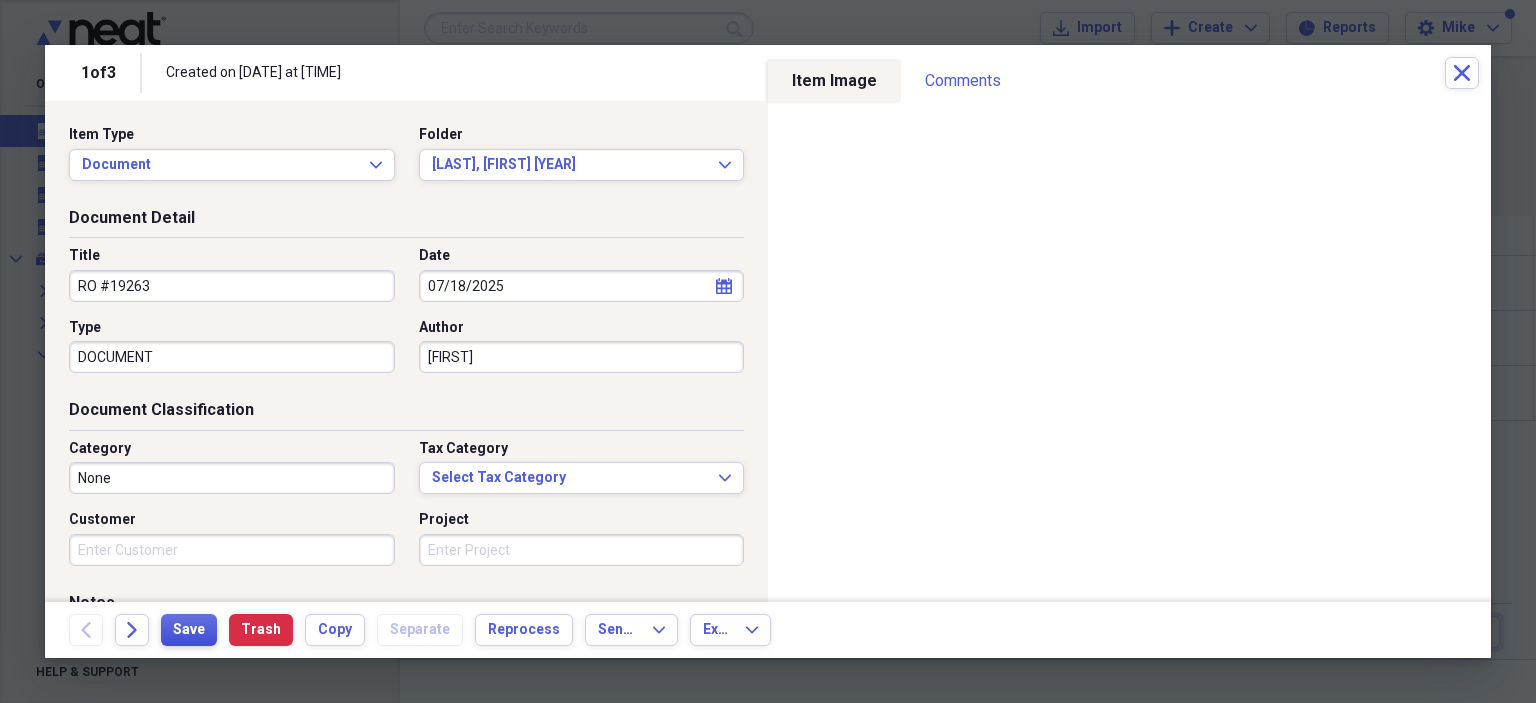 click on "Save" at bounding box center [189, 630] 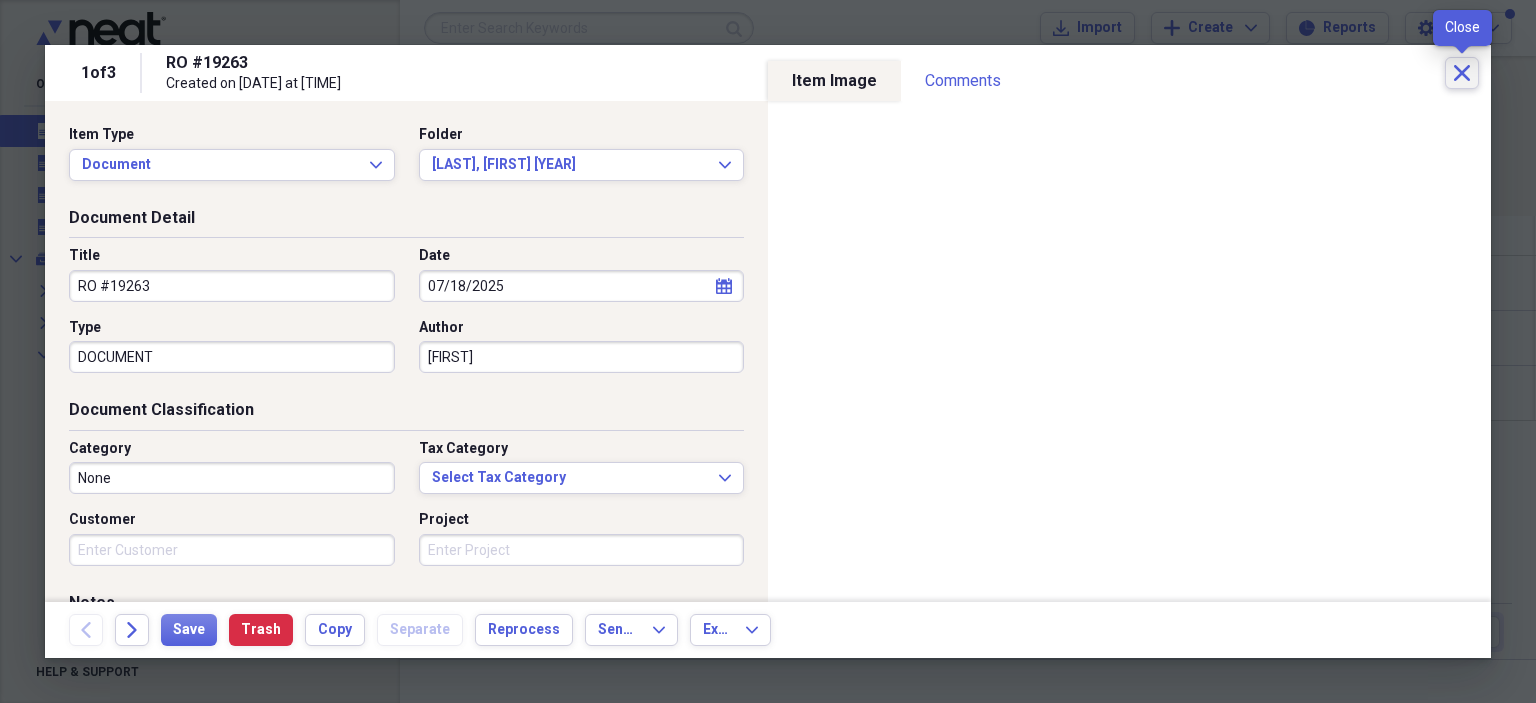 click on "Close" at bounding box center (1462, 73) 